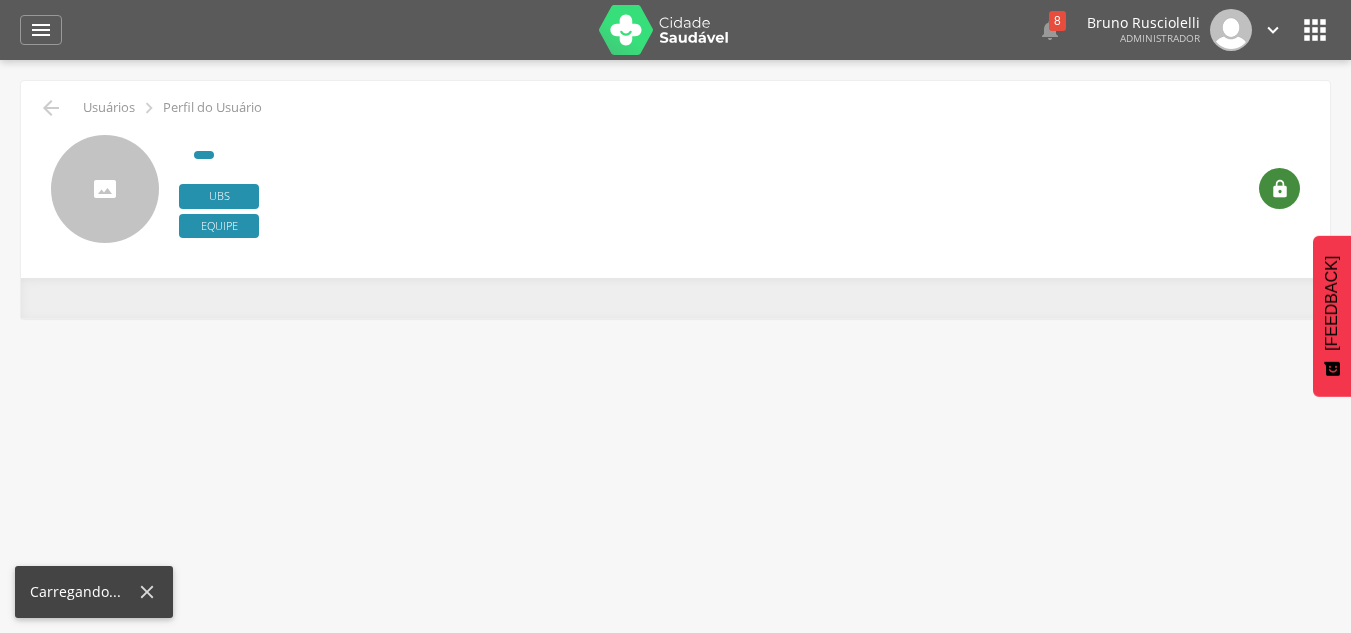 click on "" at bounding box center [1279, 188] 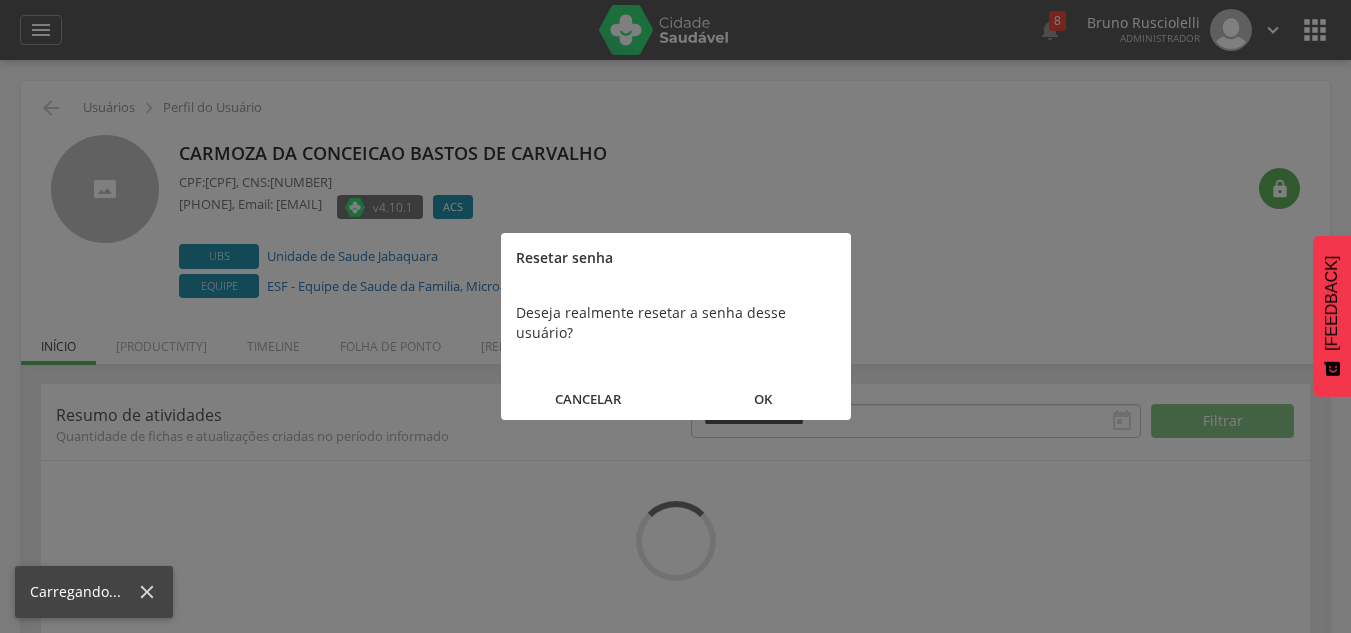 click on "OK" at bounding box center (763, 399) 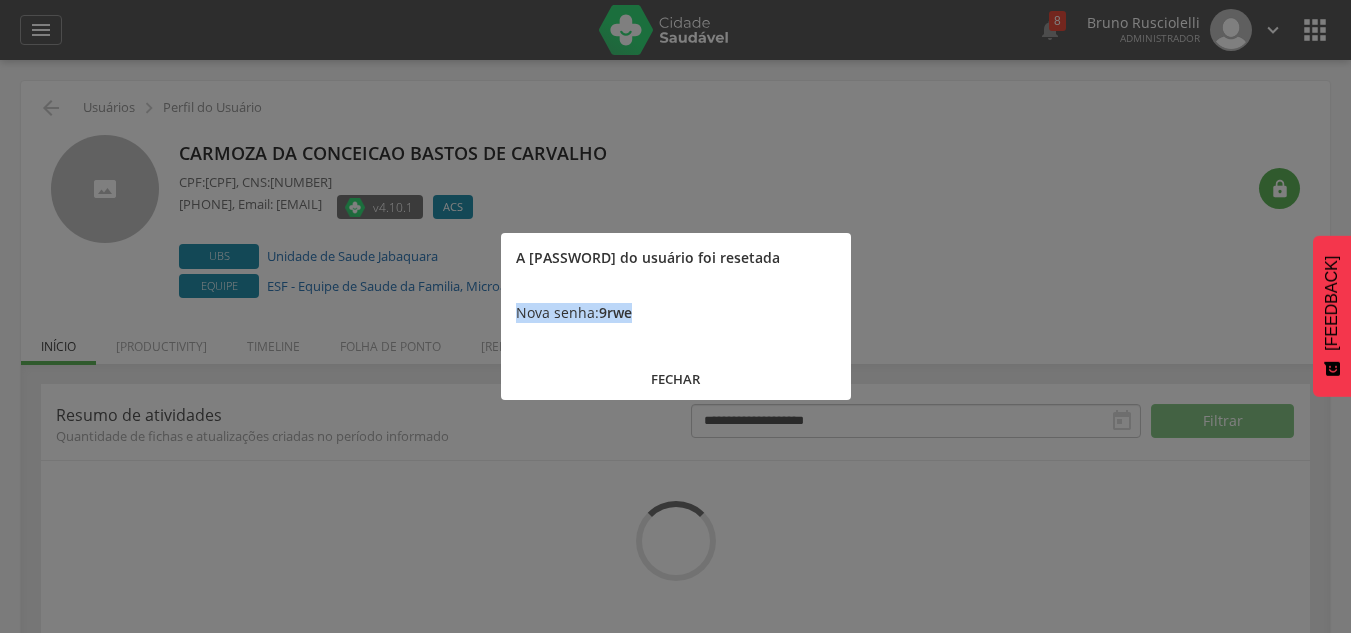 drag, startPoint x: 644, startPoint y: 309, endPoint x: 501, endPoint y: 299, distance: 143.34923 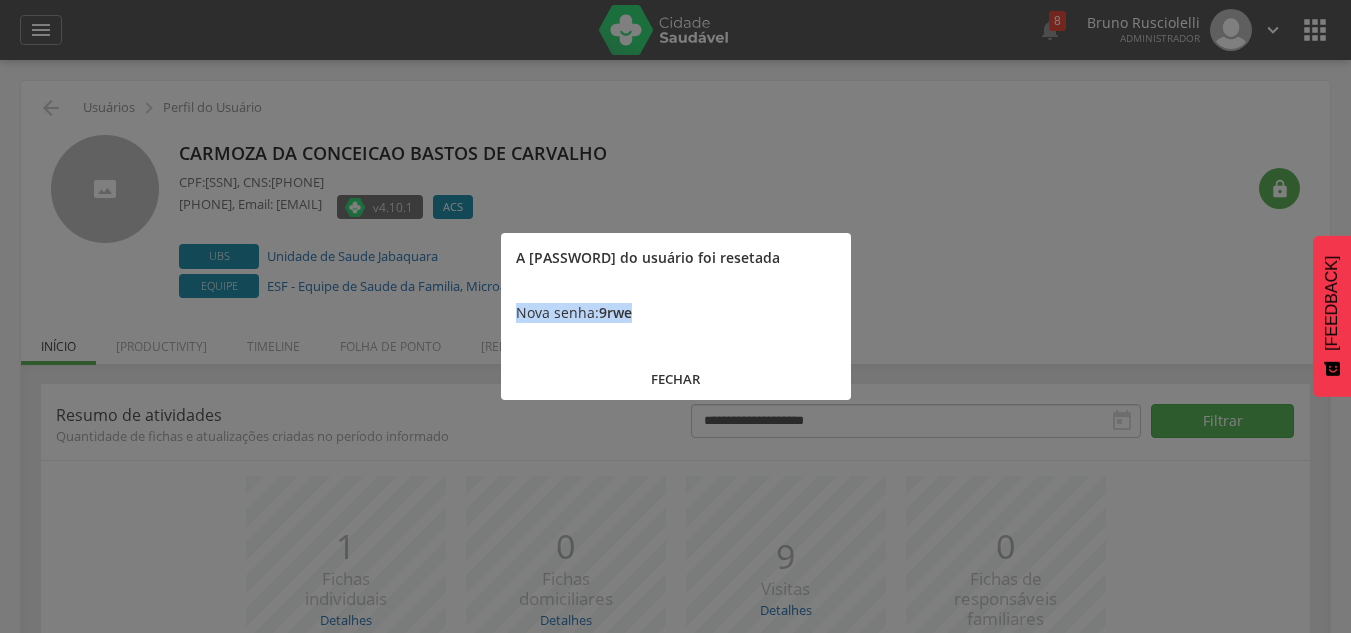 click on "FECHAR" at bounding box center (676, 379) 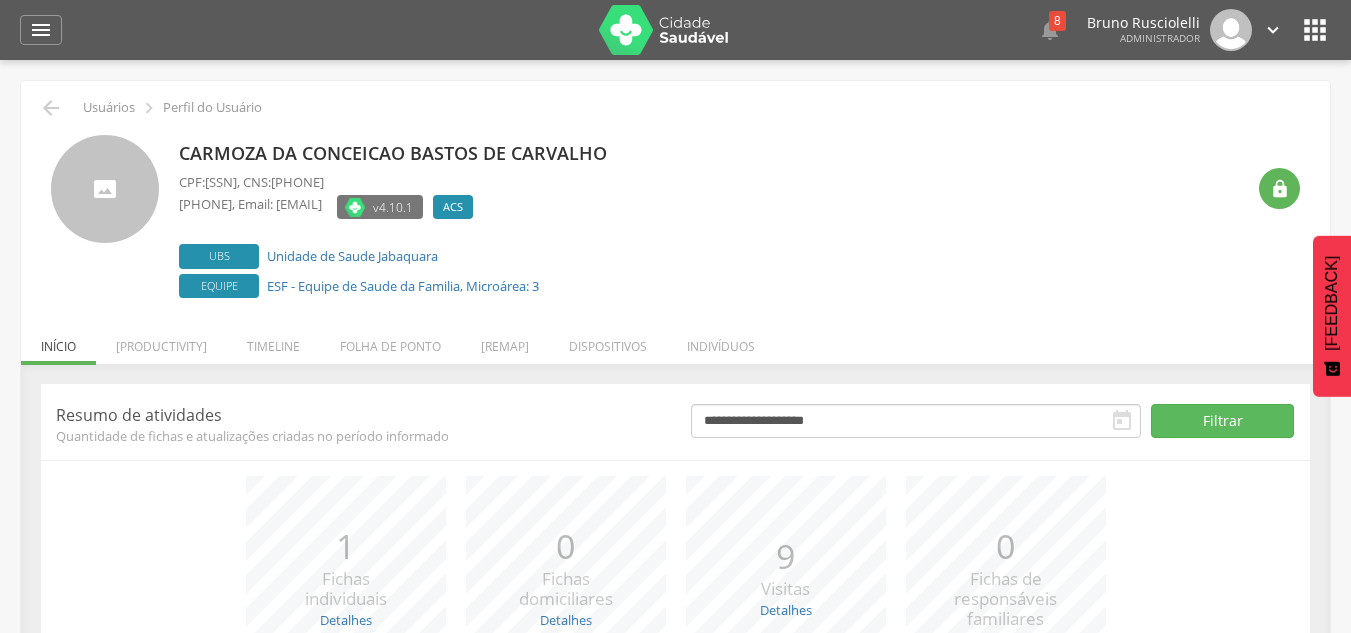 click on "
8

Lorem ipsum dolor  sit amet,  sed do eiusmod  tempor incididunt ut labore et dolore magna aliqua. Lorem ipsum dolor sit amet... 1 min

Lorem ipsum dolor  sit amet,  sed do eiusmod  tempor incididunt ut labore et dolore magna aliqua. 1 min
[FIRST] [LAST]
Administrador

Configurações
Sair
" at bounding box center (706, 30) 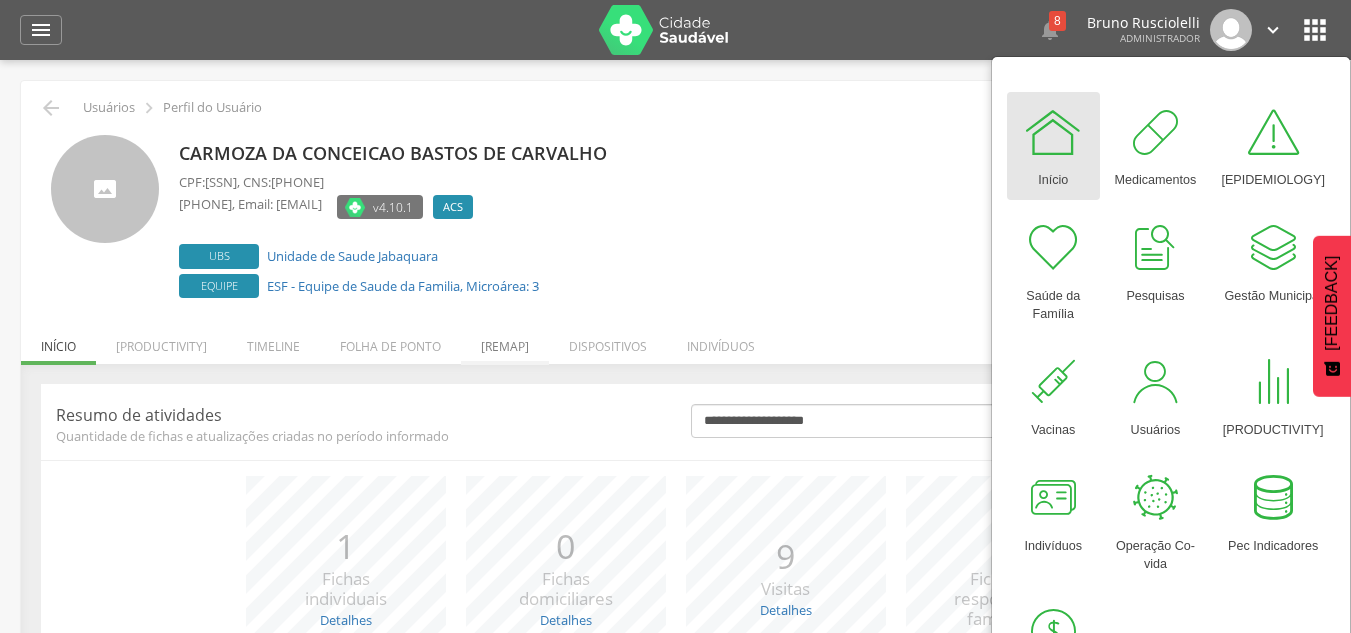 click on "[REMAP]" at bounding box center (505, 341) 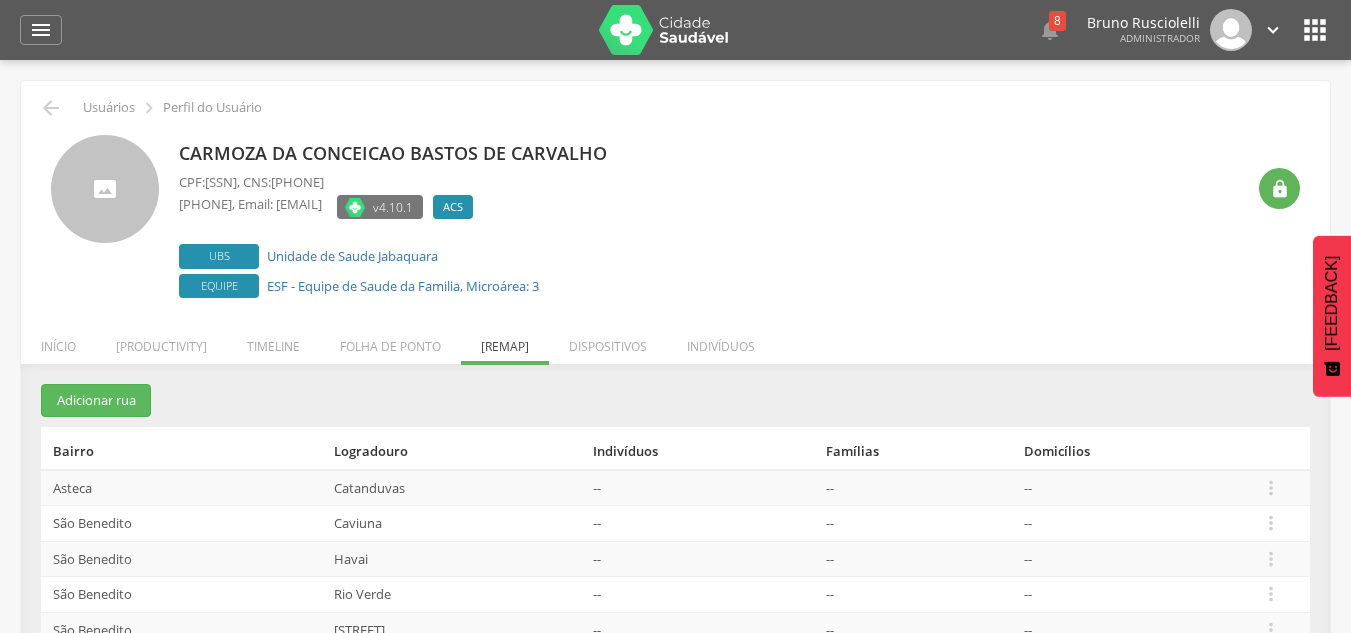 scroll, scrollTop: 84, scrollLeft: 0, axis: vertical 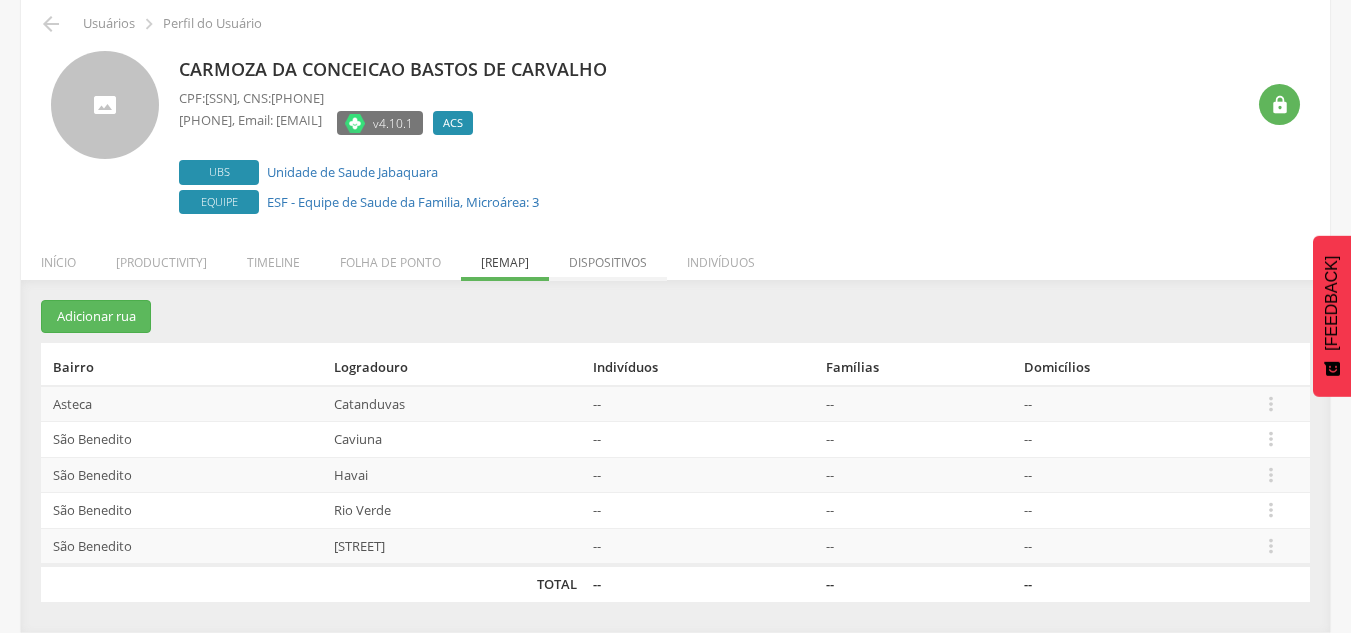 click on "Dispositivos" at bounding box center [608, 257] 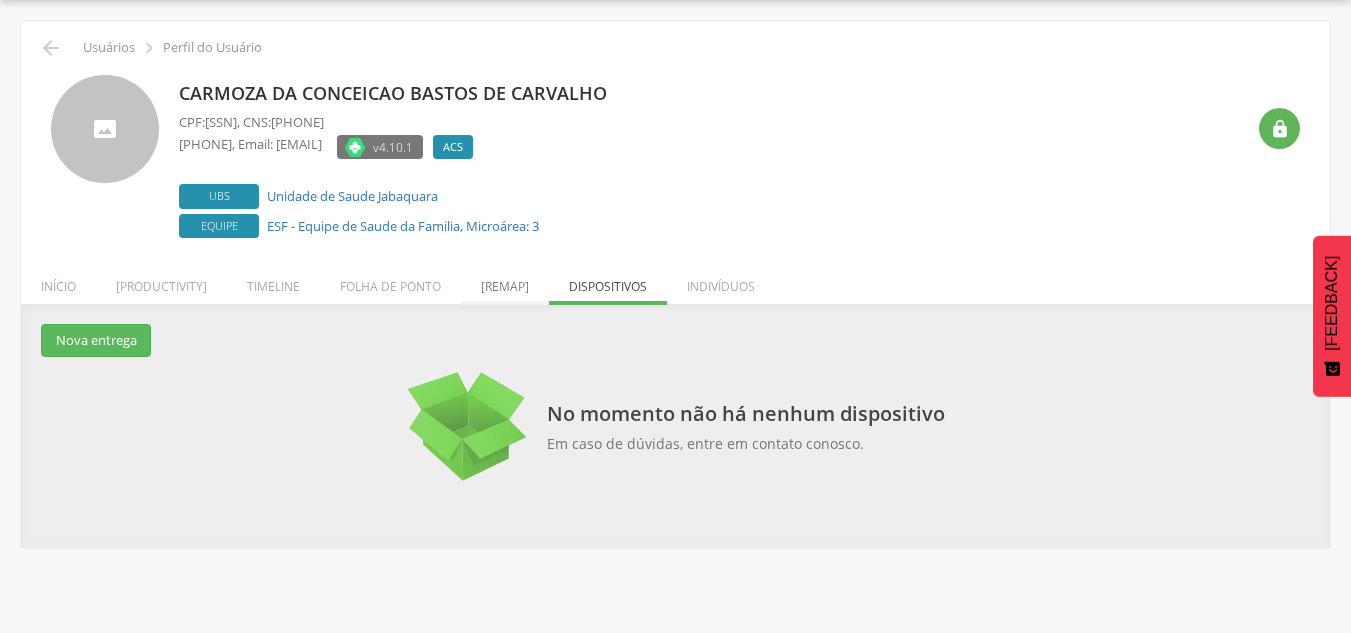 click on "[REMAP]" at bounding box center [505, 281] 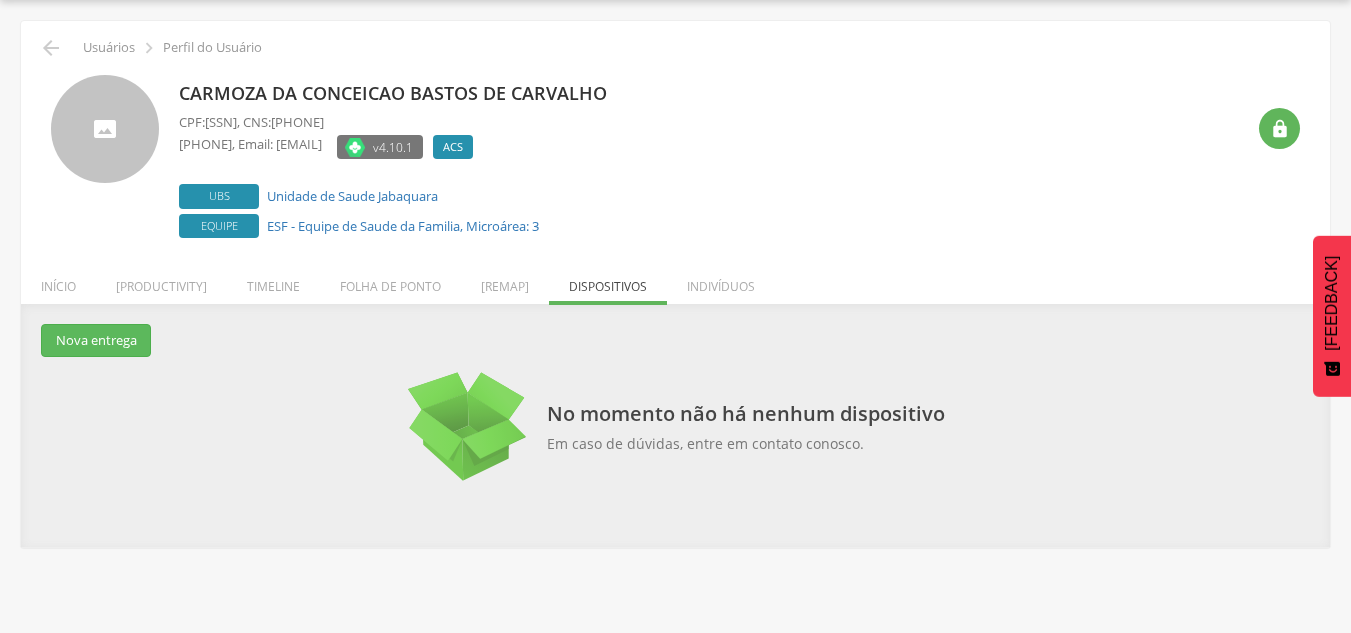 scroll, scrollTop: 84, scrollLeft: 0, axis: vertical 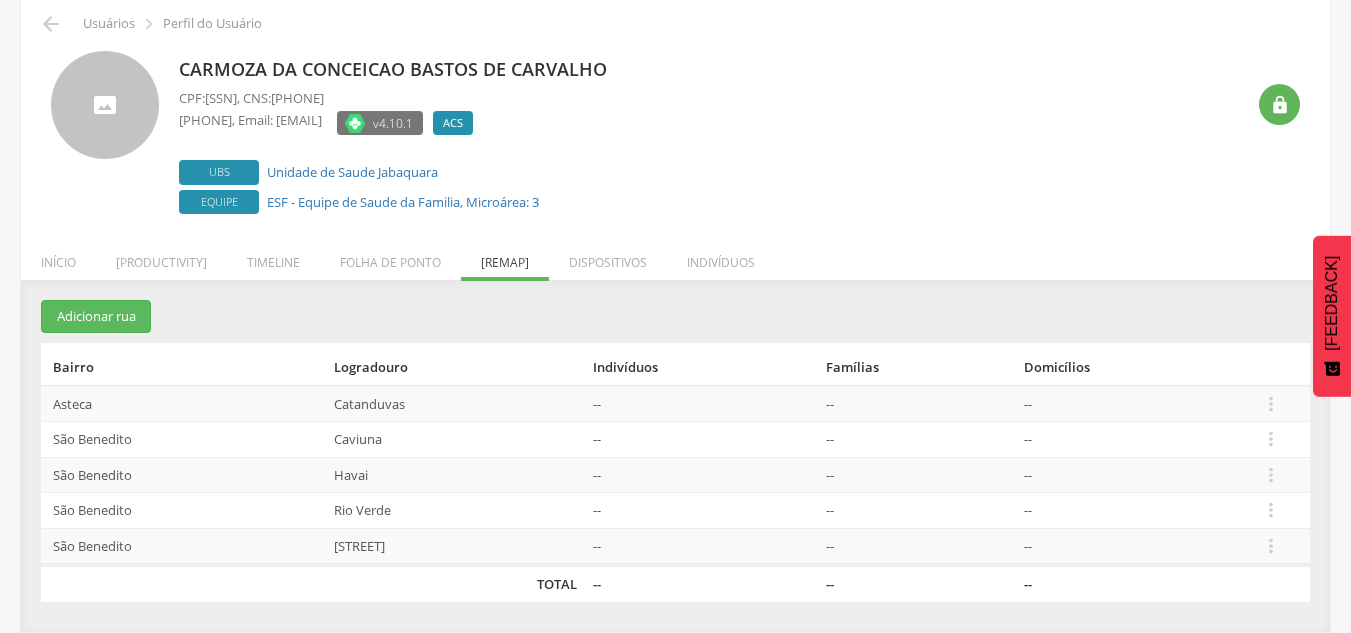 click on "Indivíduos" at bounding box center (721, 257) 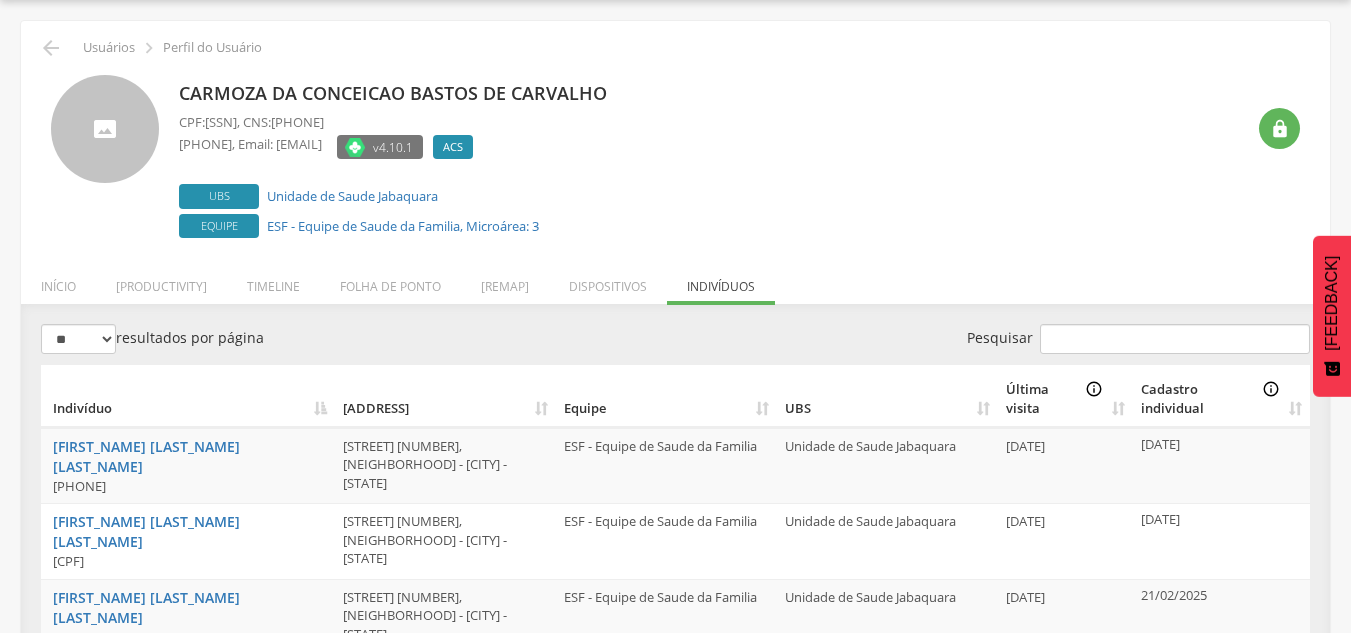 scroll, scrollTop: 84, scrollLeft: 0, axis: vertical 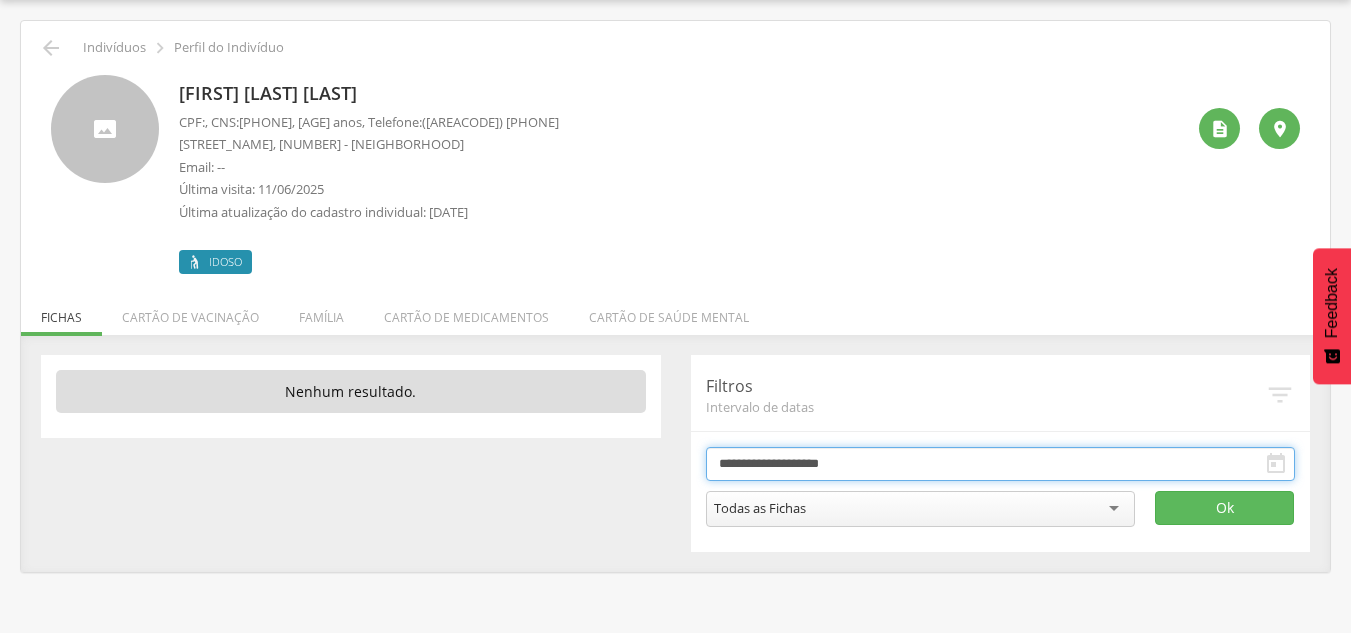 click on "**********" at bounding box center [1001, 464] 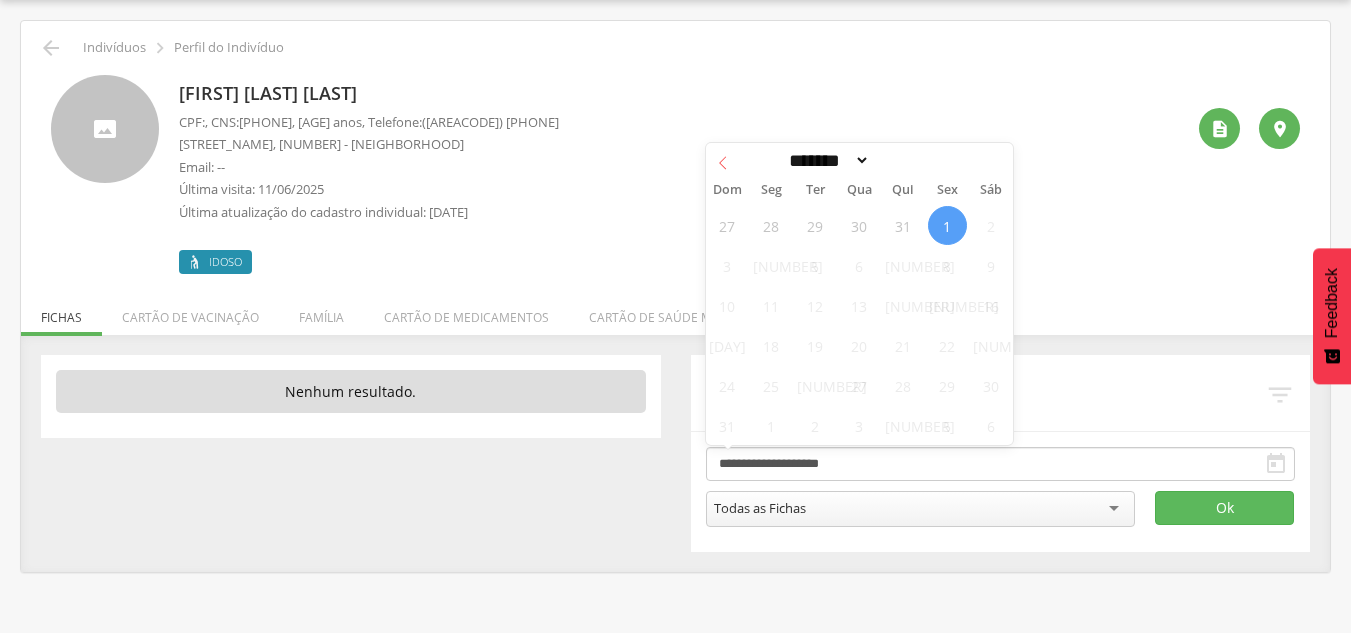 click 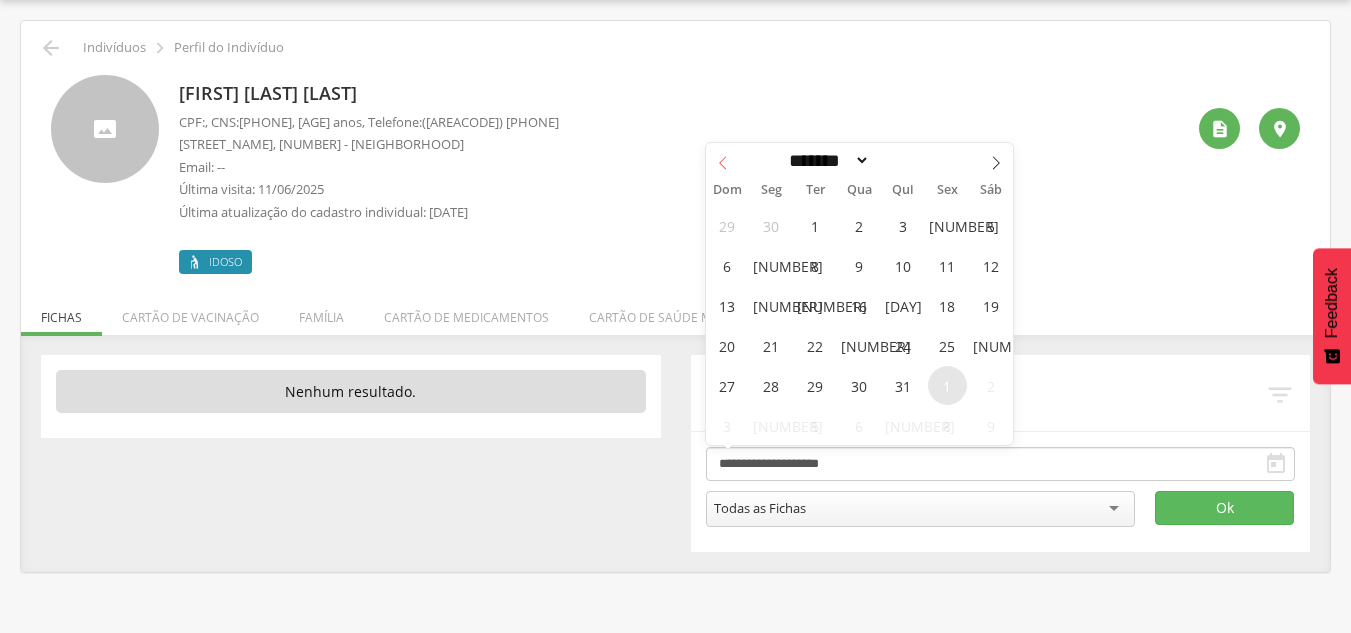 click at bounding box center [723, 160] 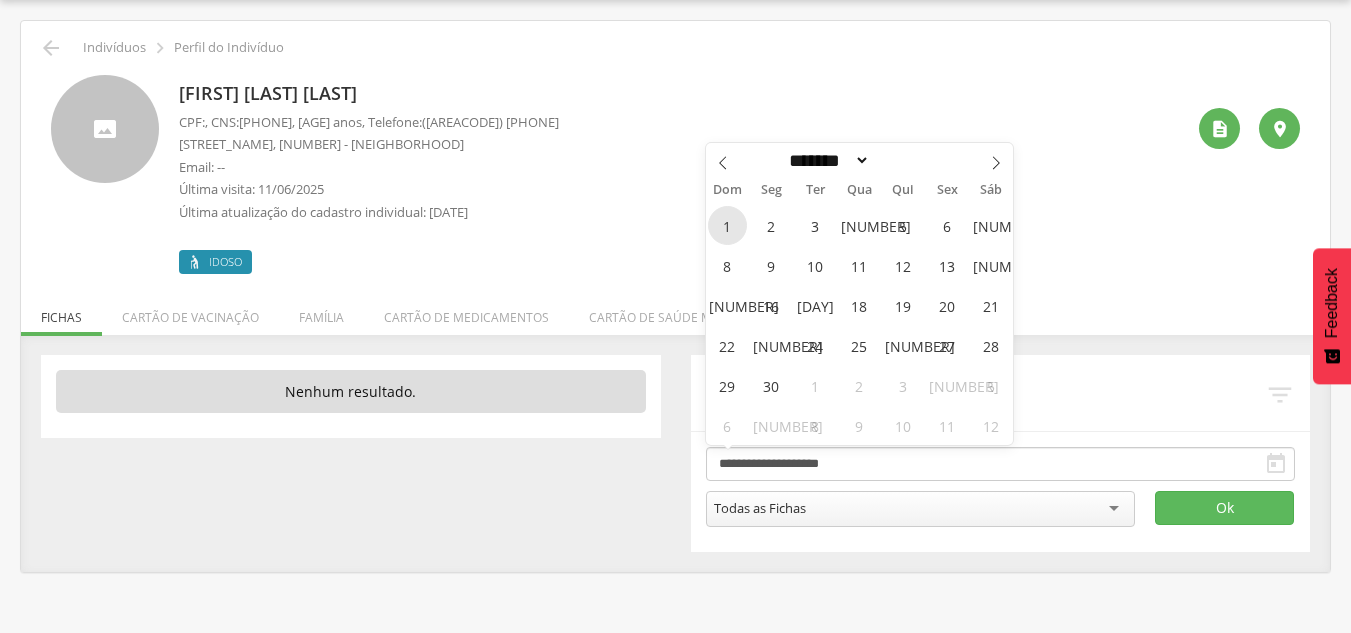 drag, startPoint x: 741, startPoint y: 221, endPoint x: 772, endPoint y: 177, distance: 53.823788 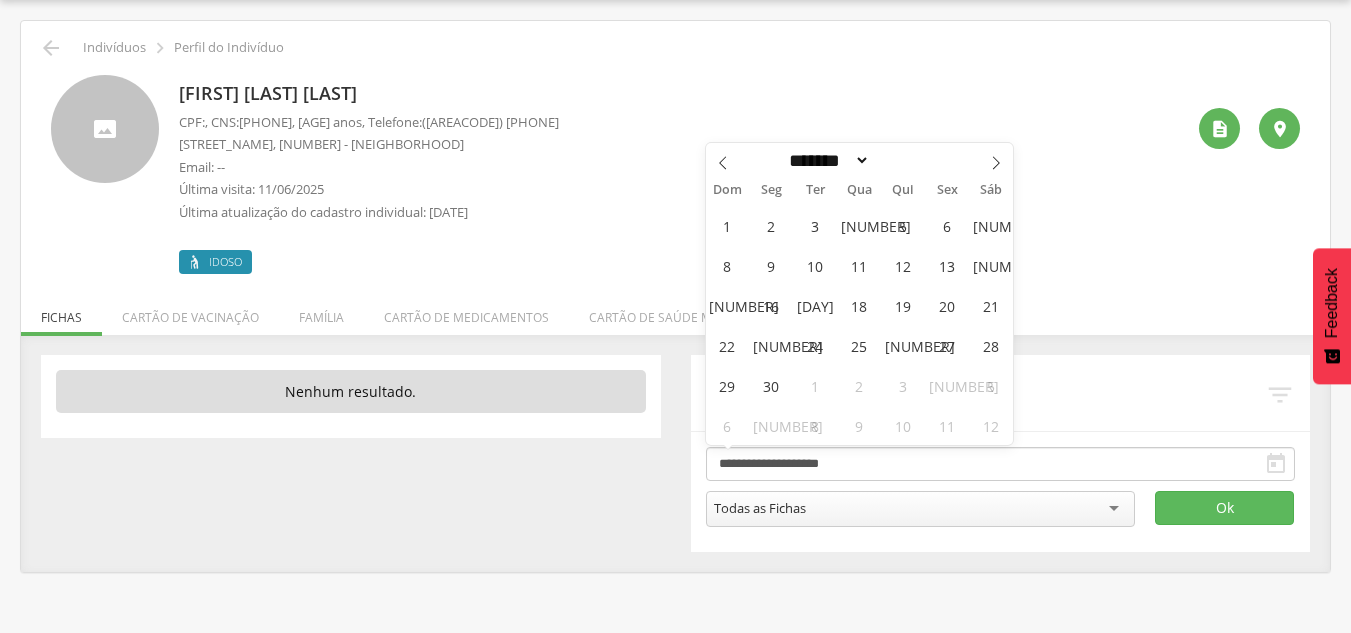 type on "**********" 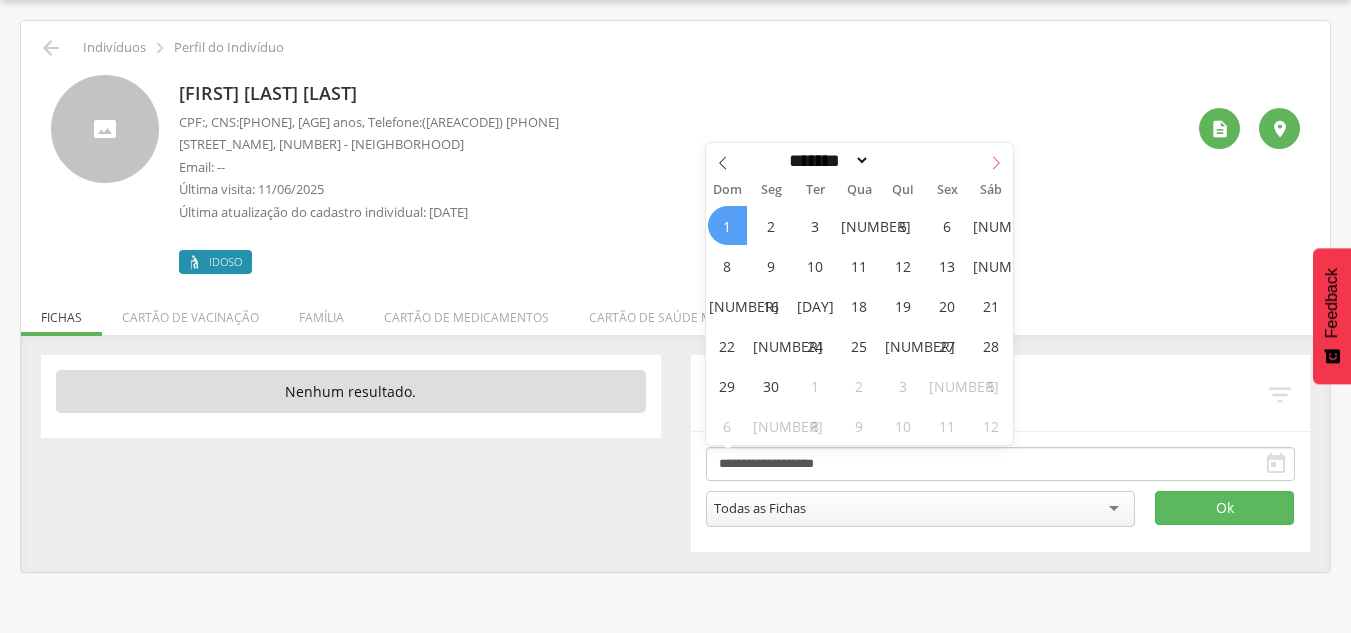 click 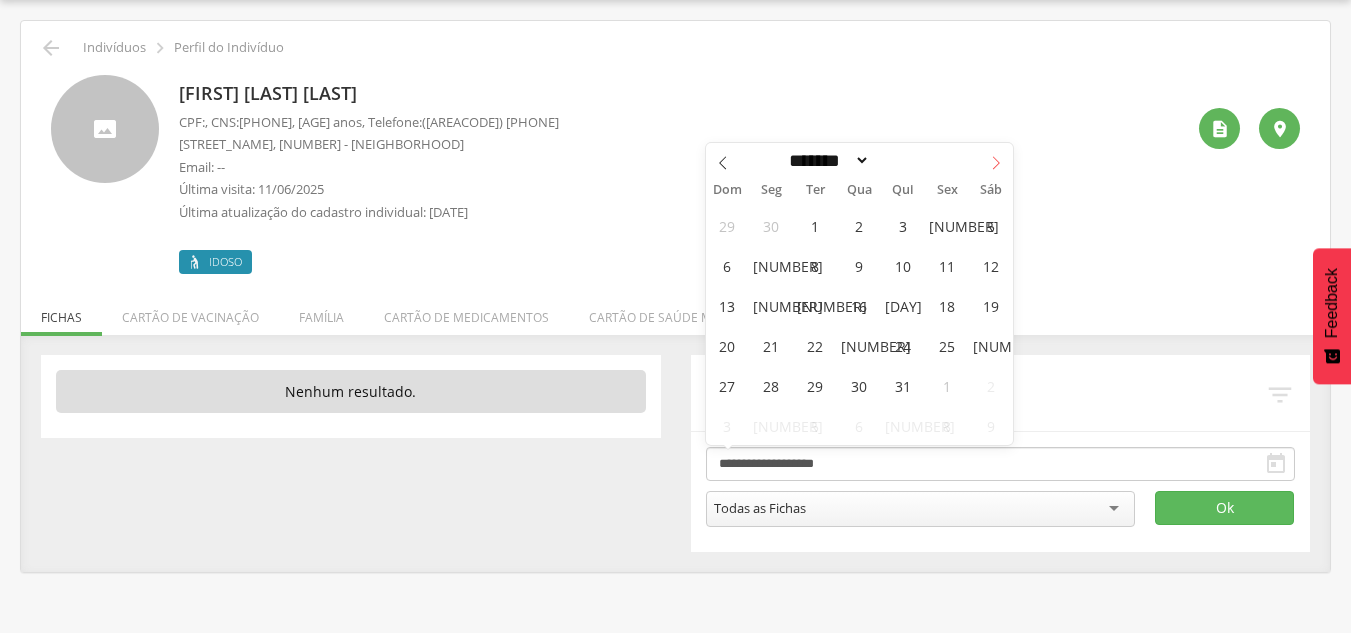 click 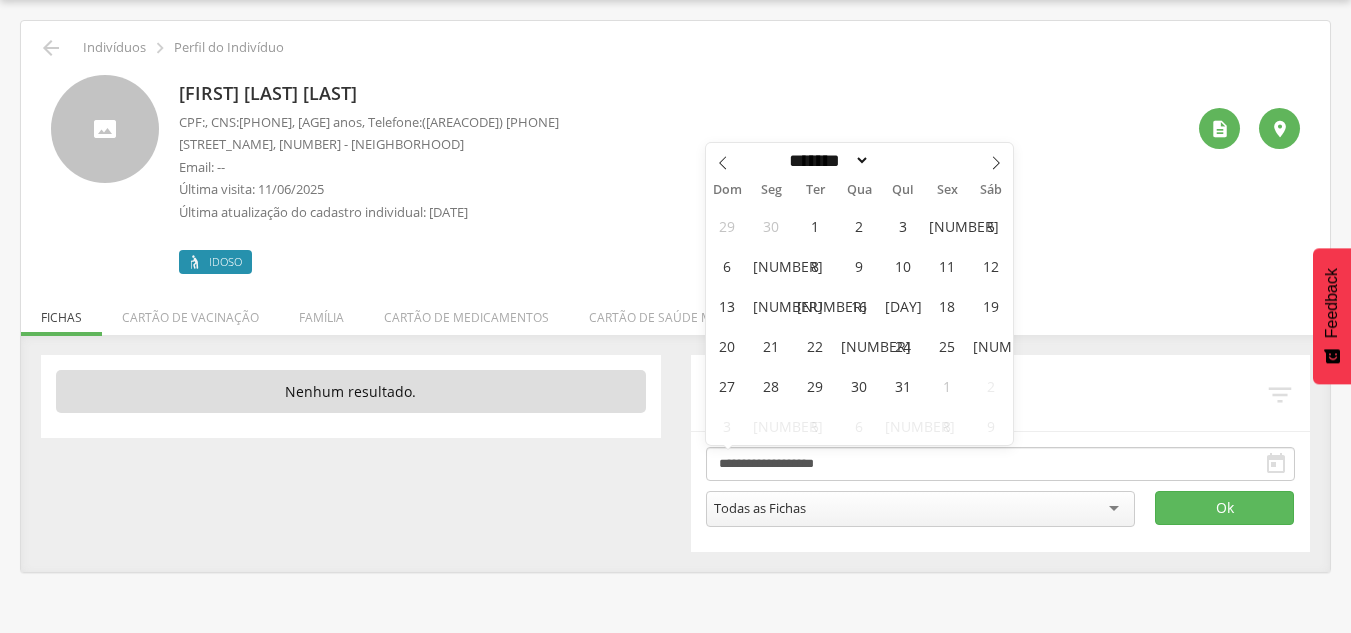 select on "*" 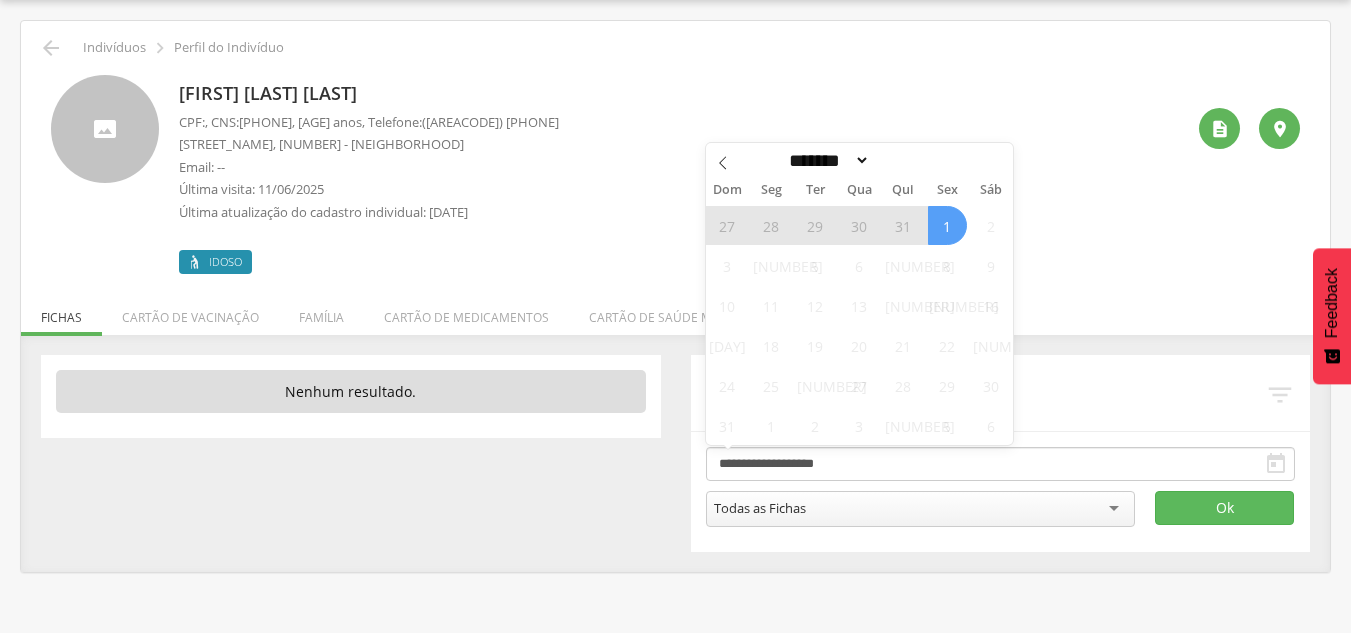 click on "1" at bounding box center (947, 225) 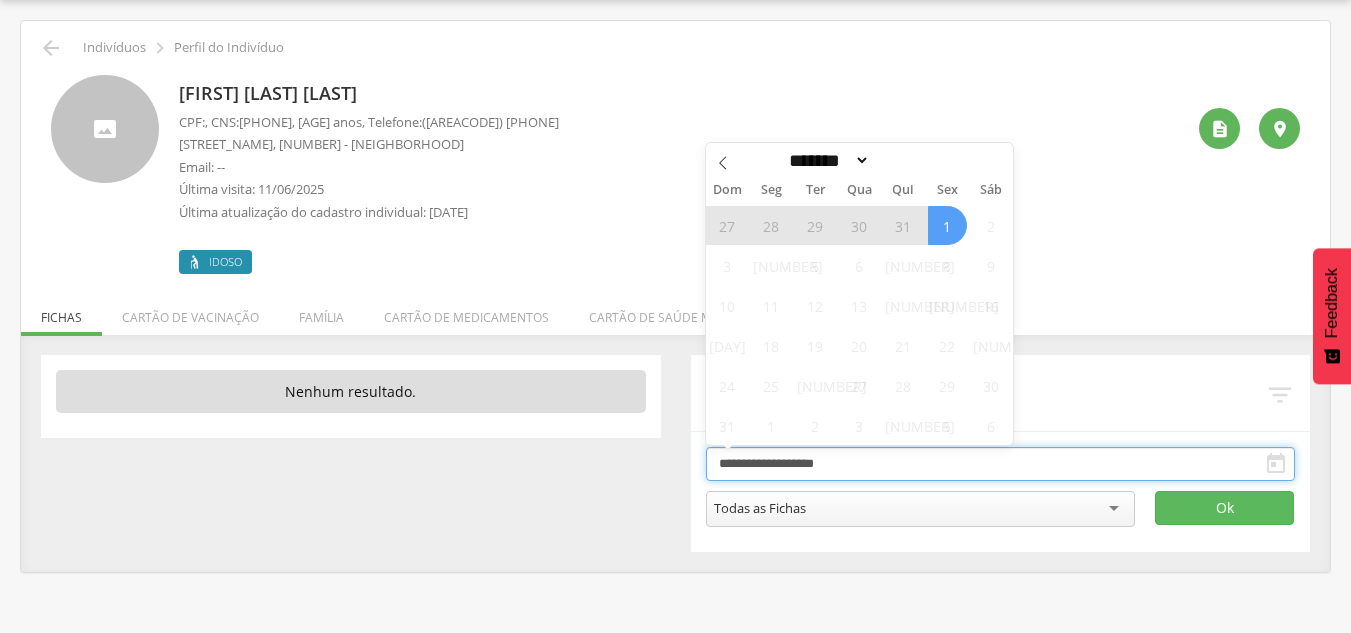 type on "**********" 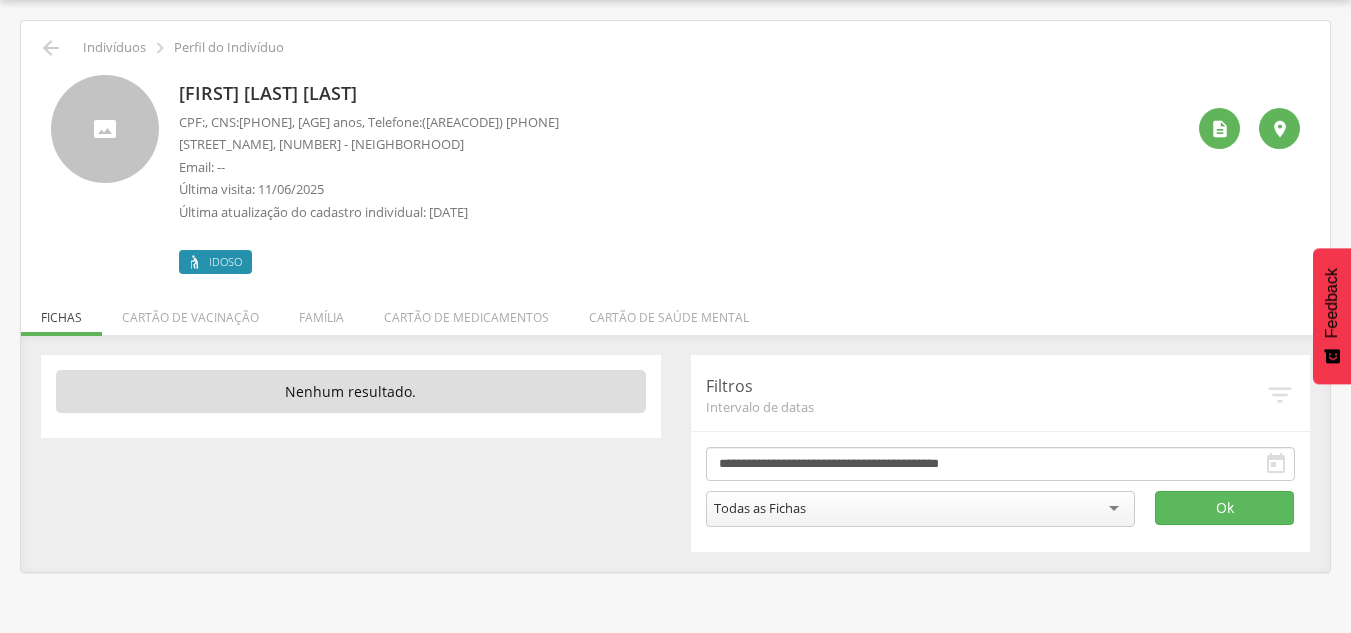 click on "**********" at bounding box center (1001, 487) 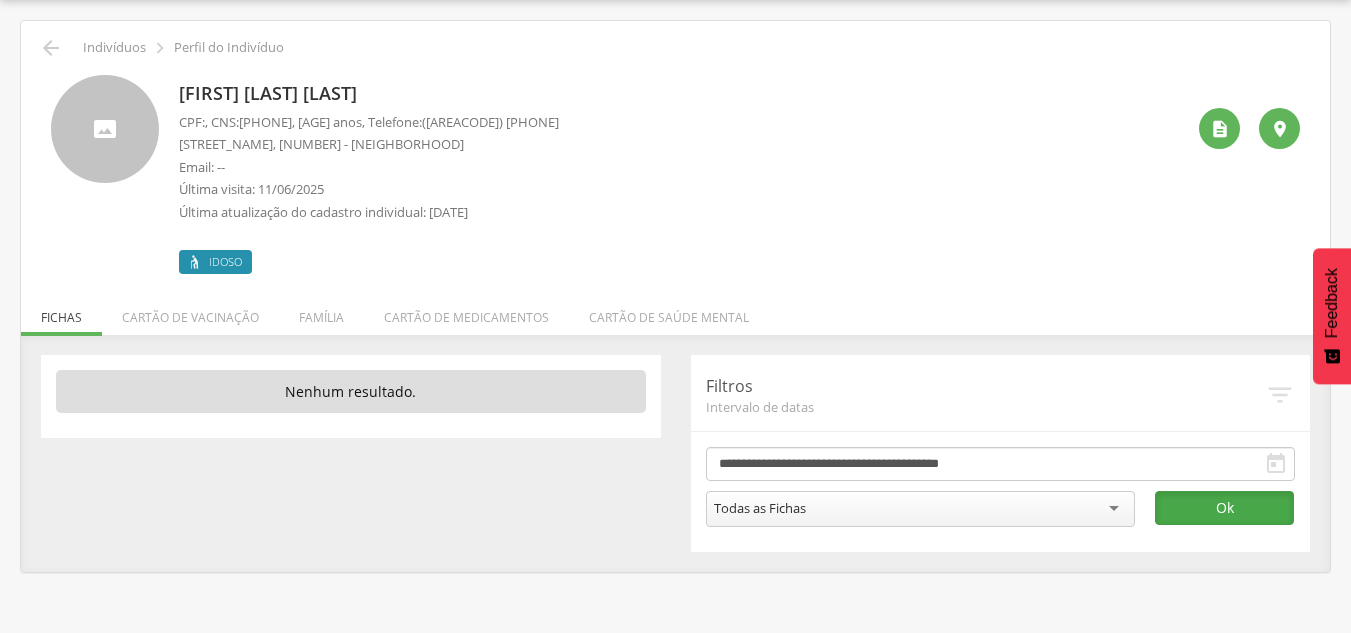 click on "Ok" at bounding box center (1225, 508) 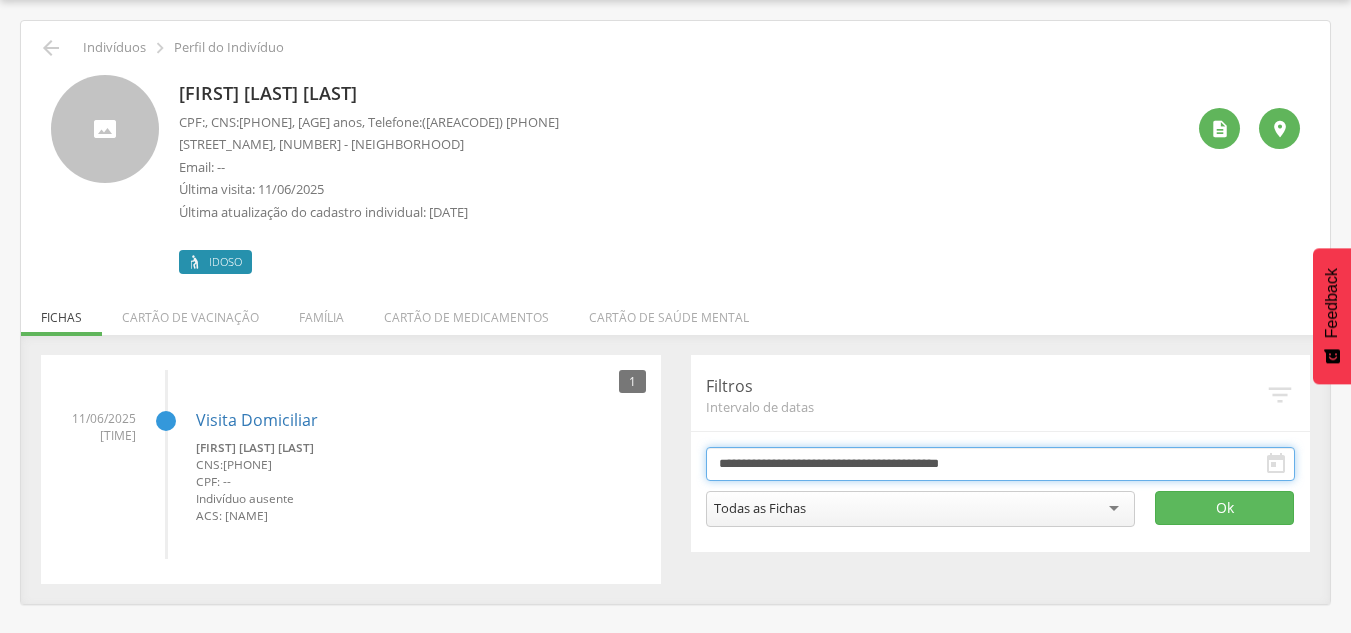 click on "**********" at bounding box center (1001, 464) 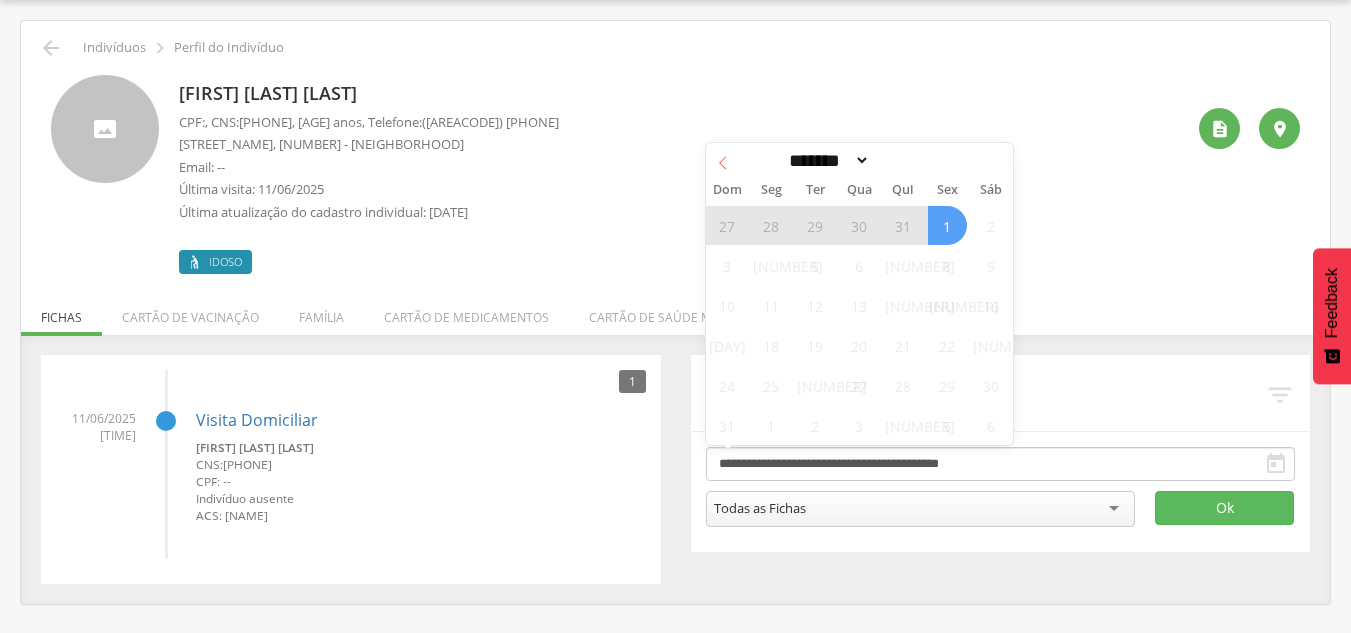 click 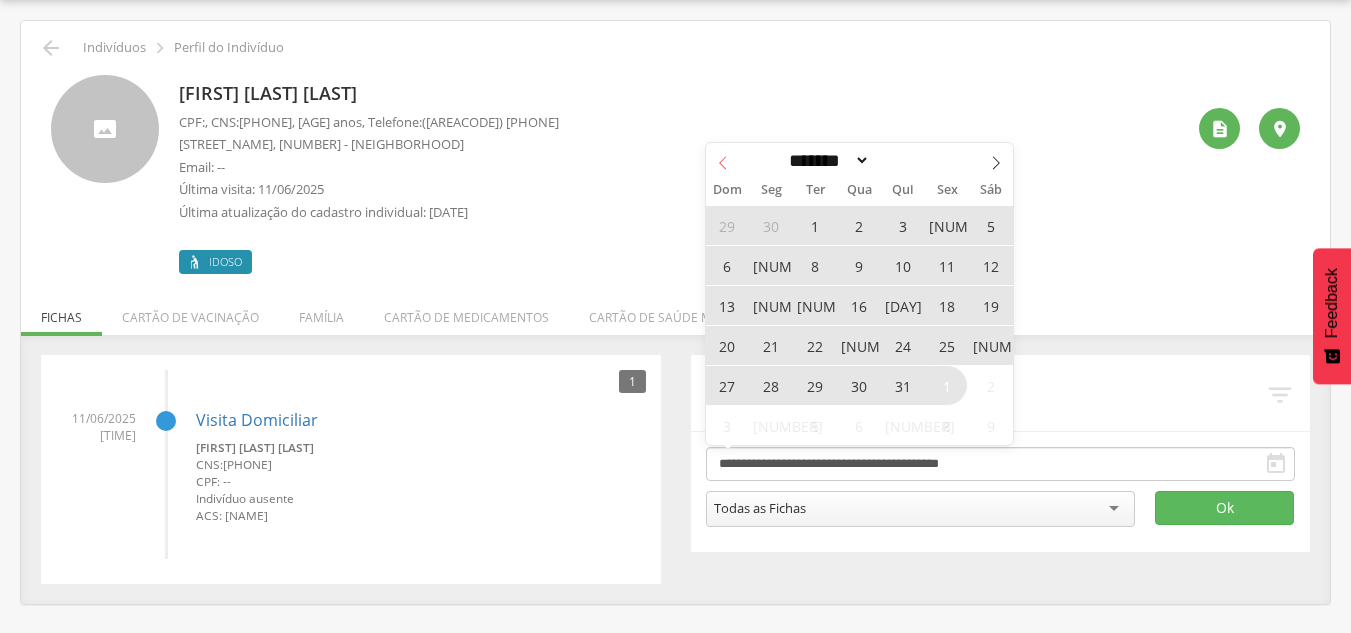click 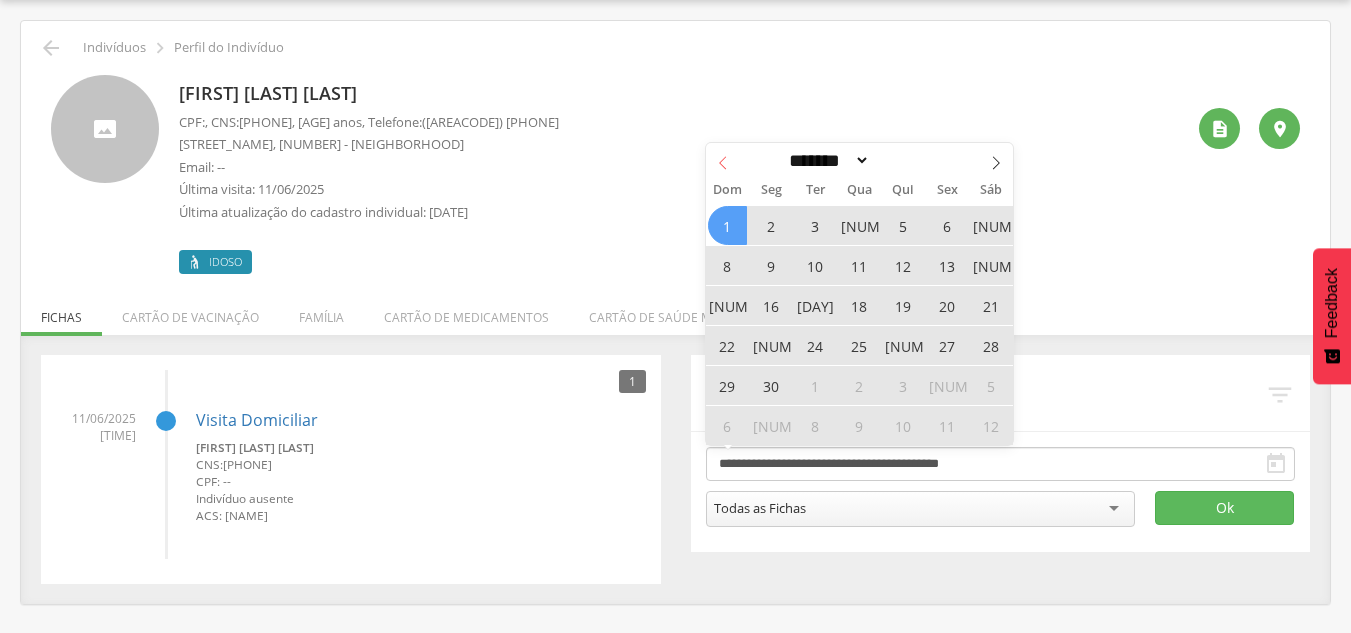 click 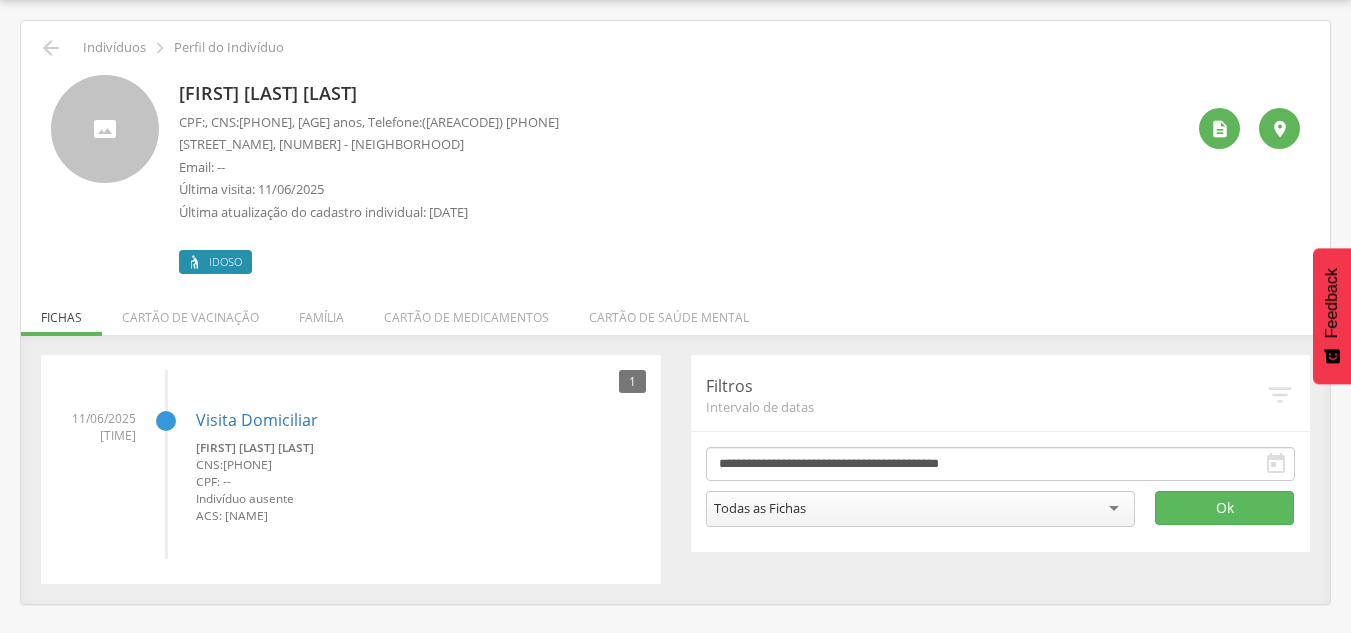 click at bounding box center [713, 153] 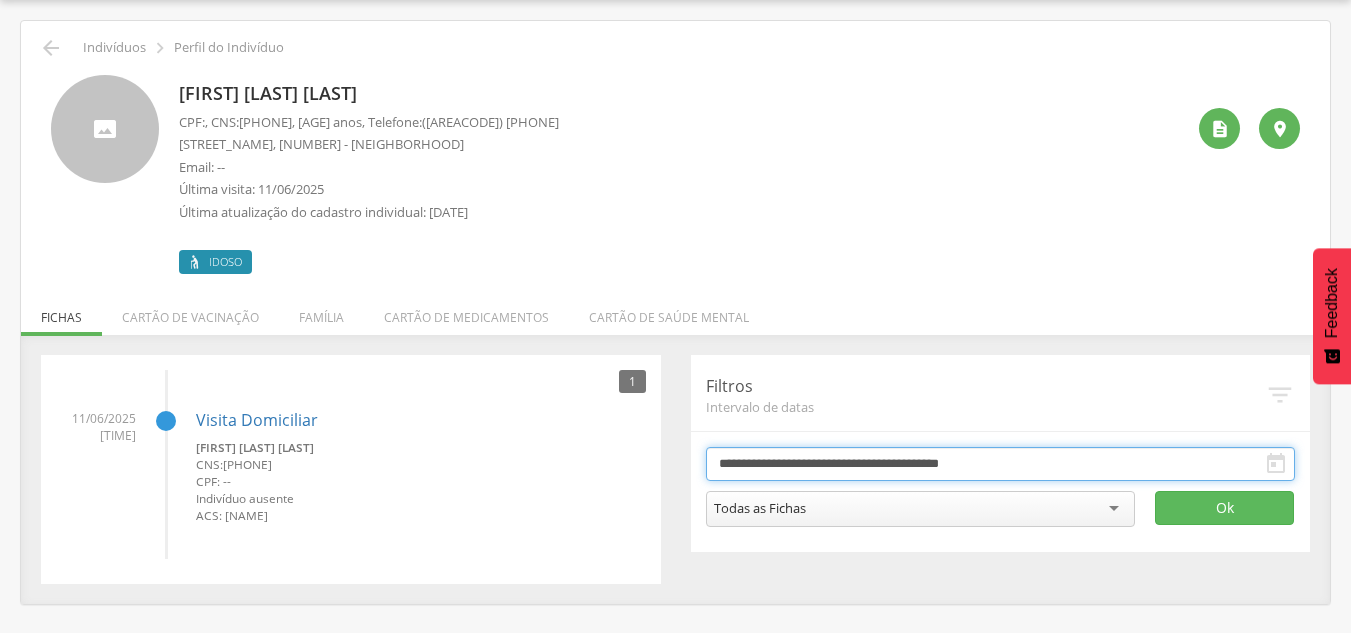 click on "**********" at bounding box center [1001, 464] 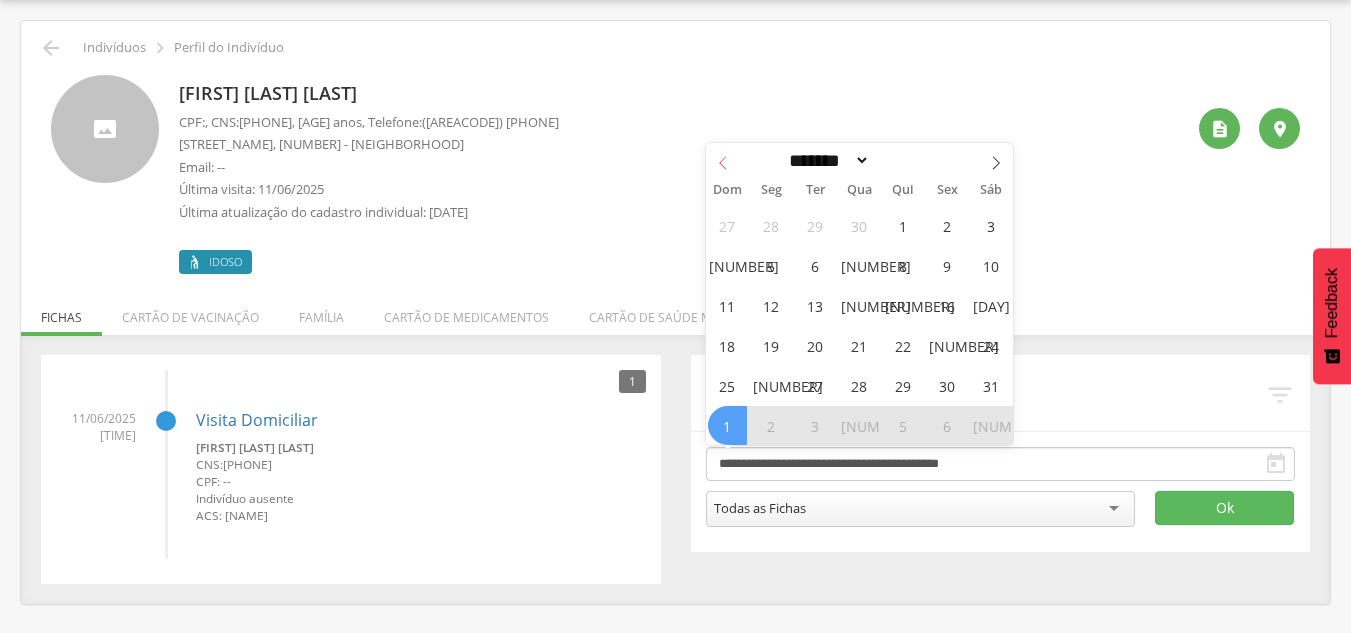 click 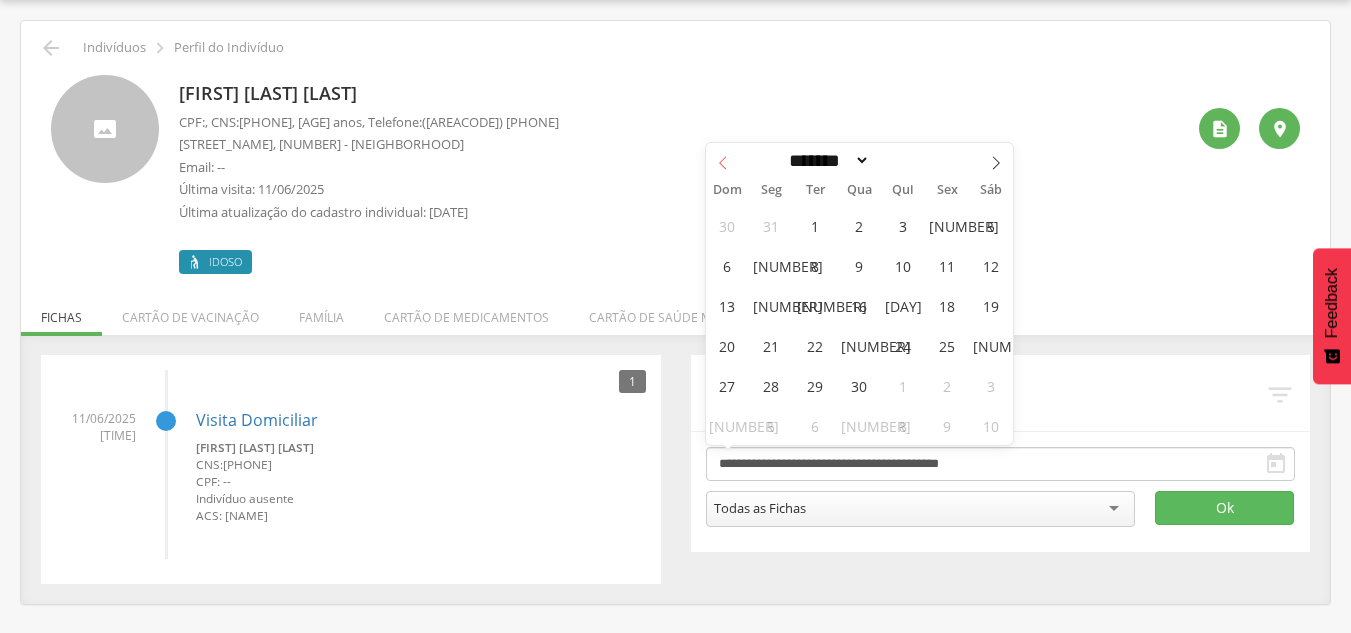 click 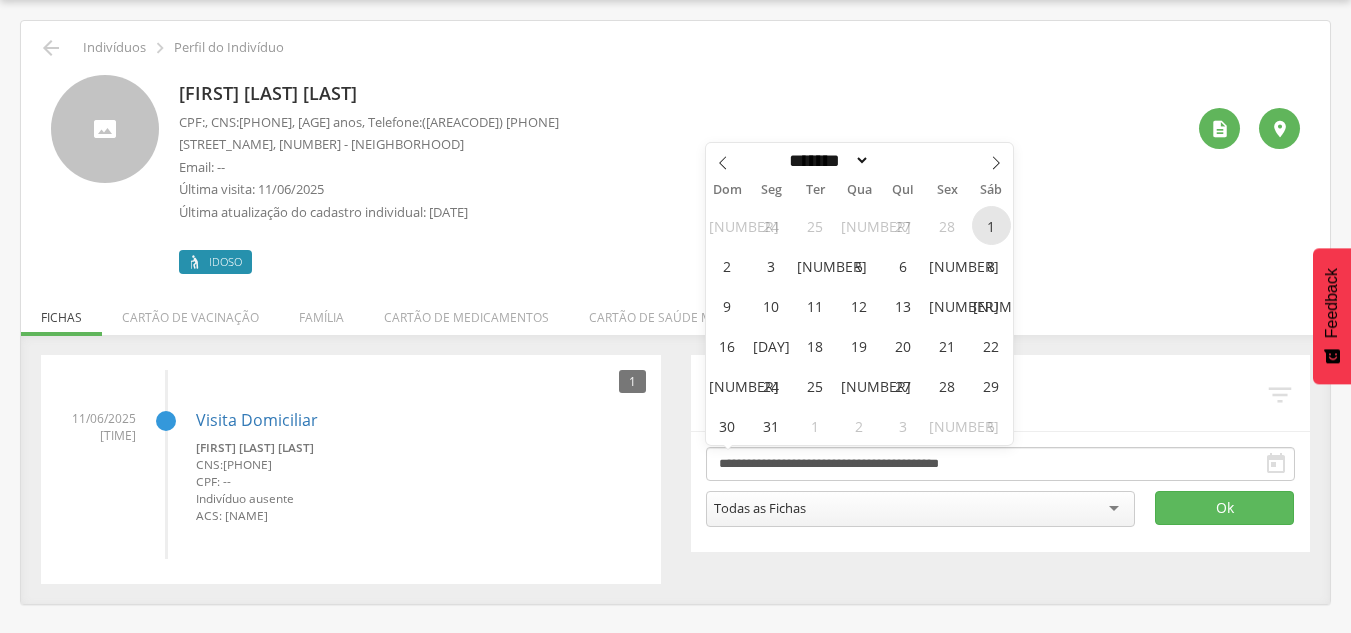 click on "1" at bounding box center [991, 225] 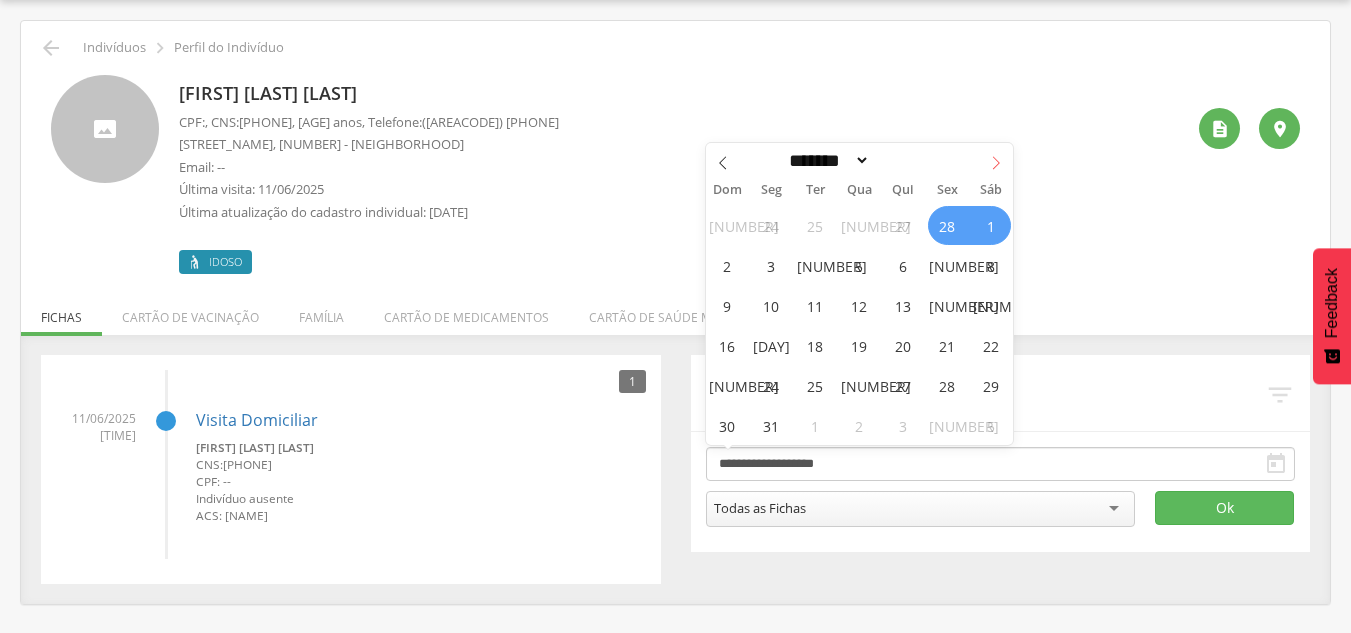 click 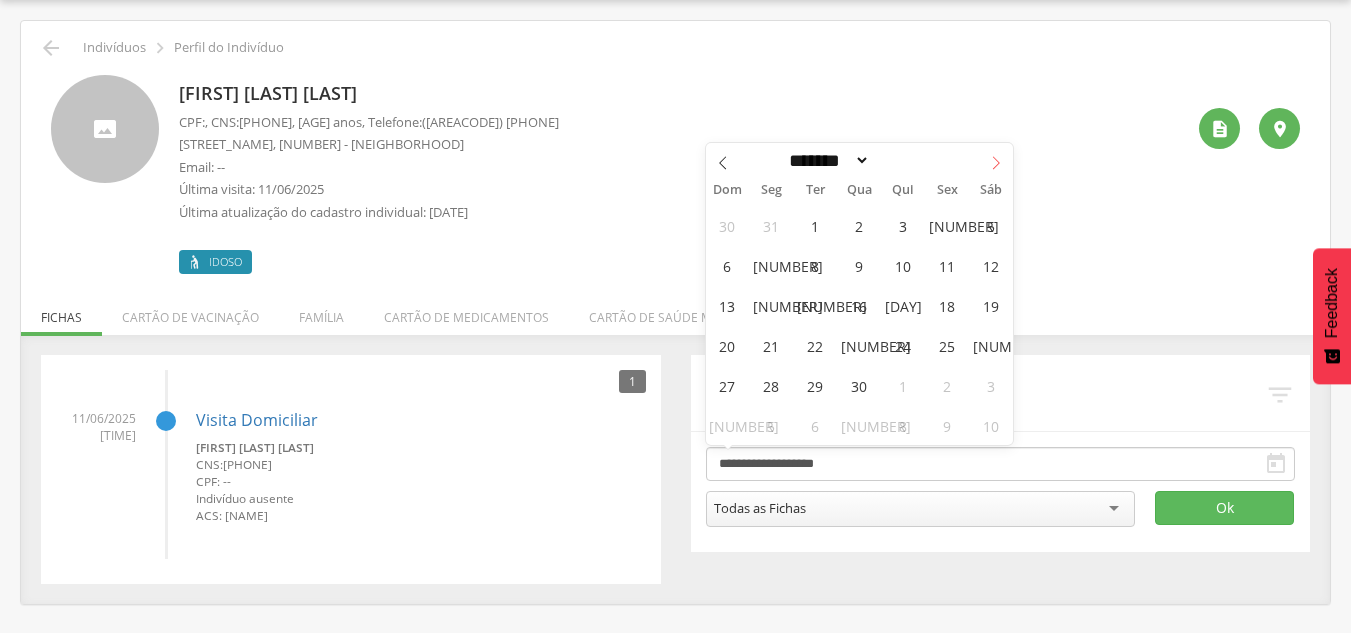 click 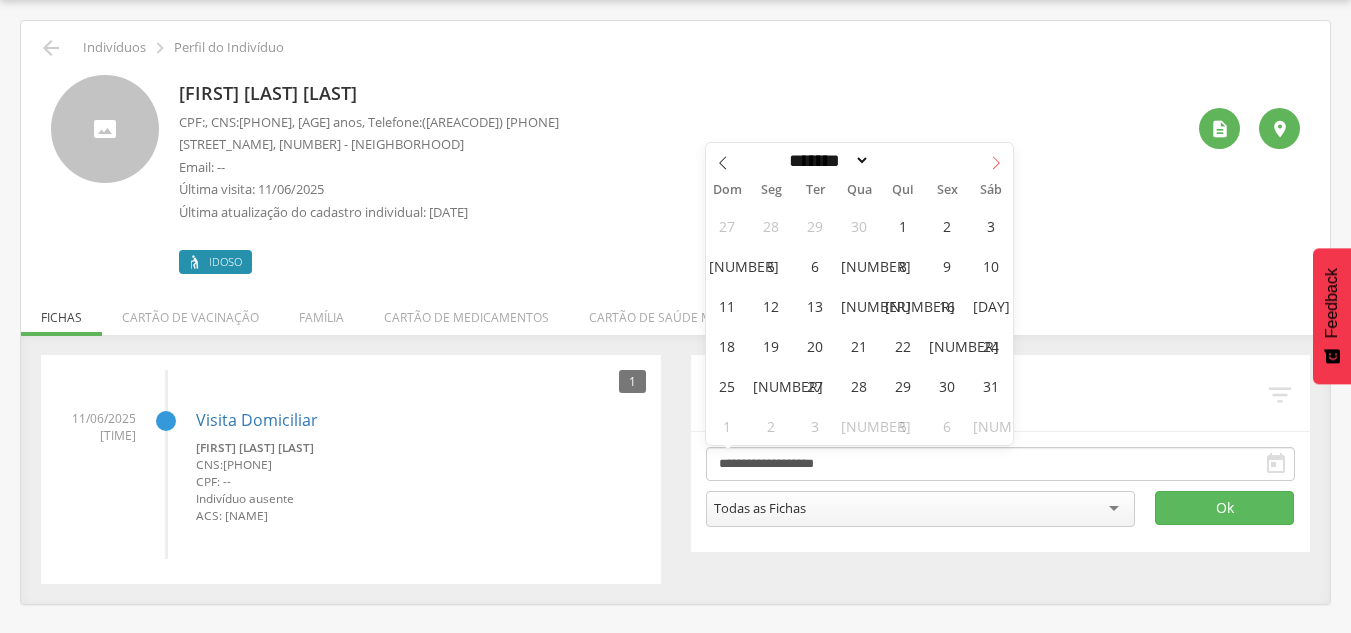 click 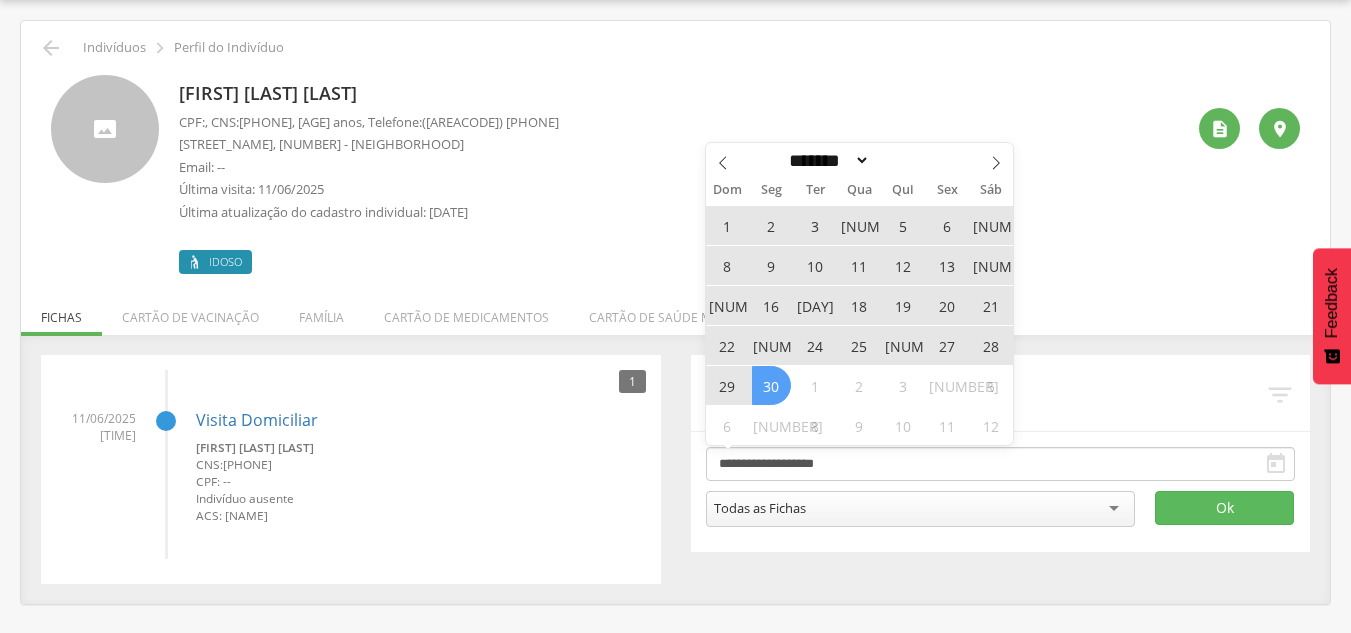 click on "30" at bounding box center (771, 385) 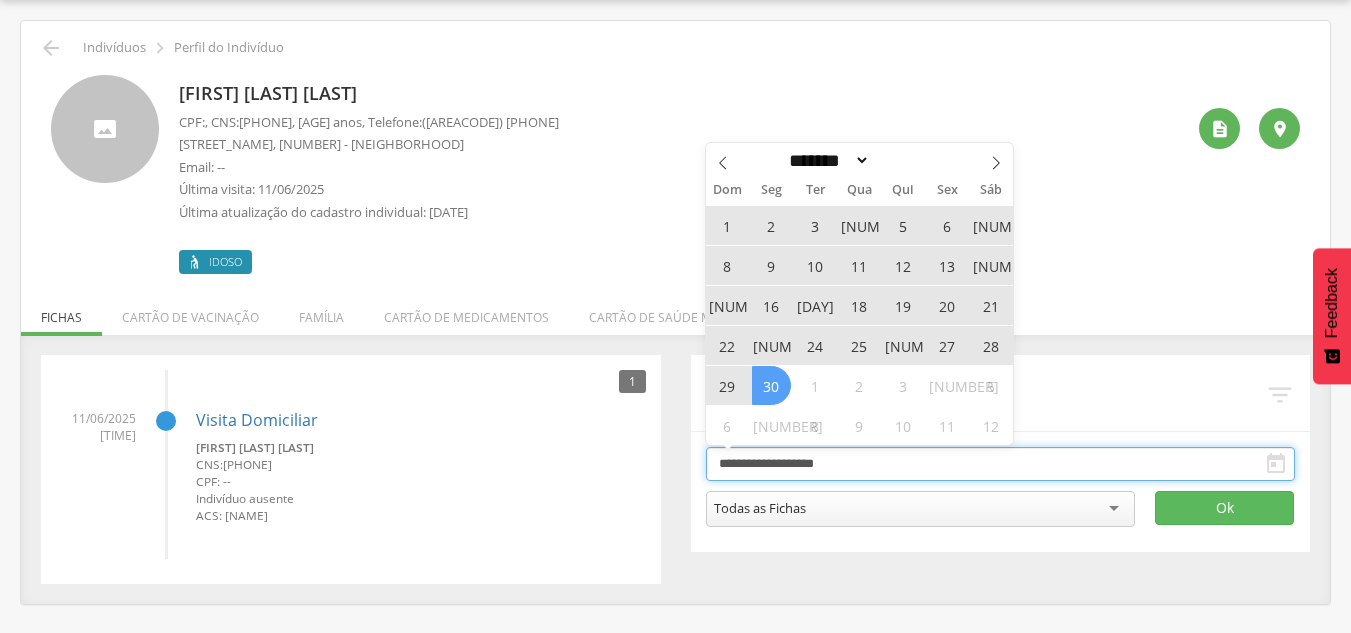 type on "**********" 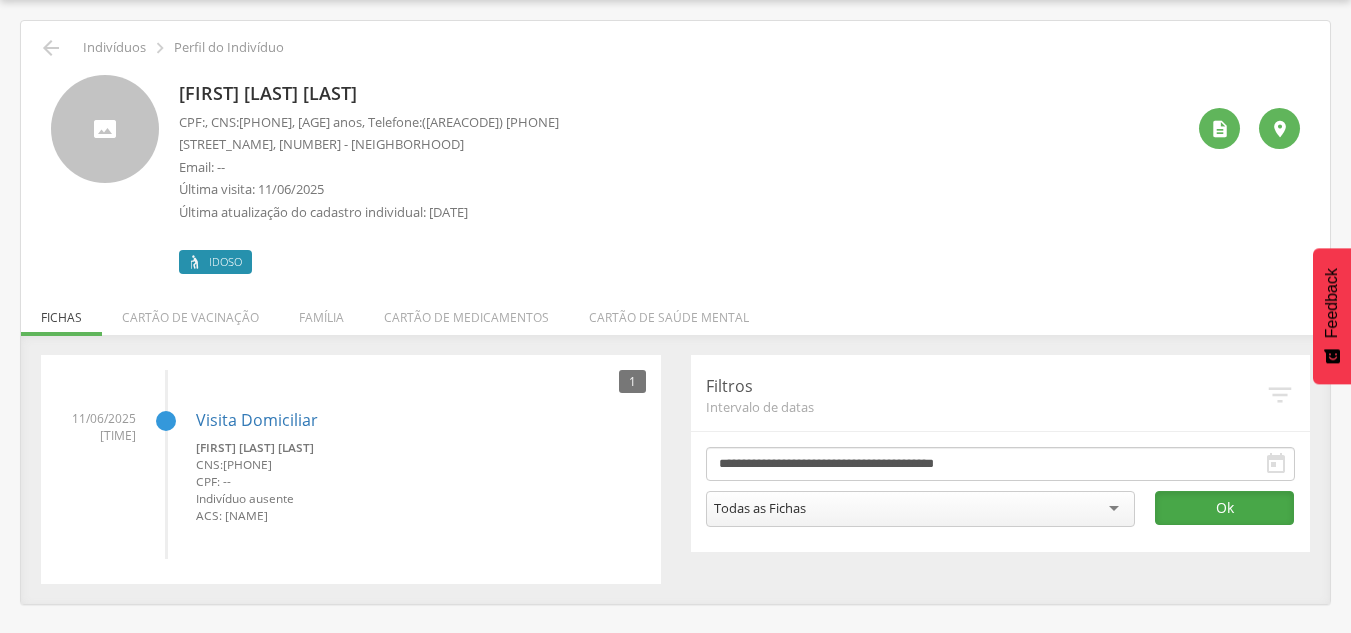 click on "Ok" at bounding box center [1225, 508] 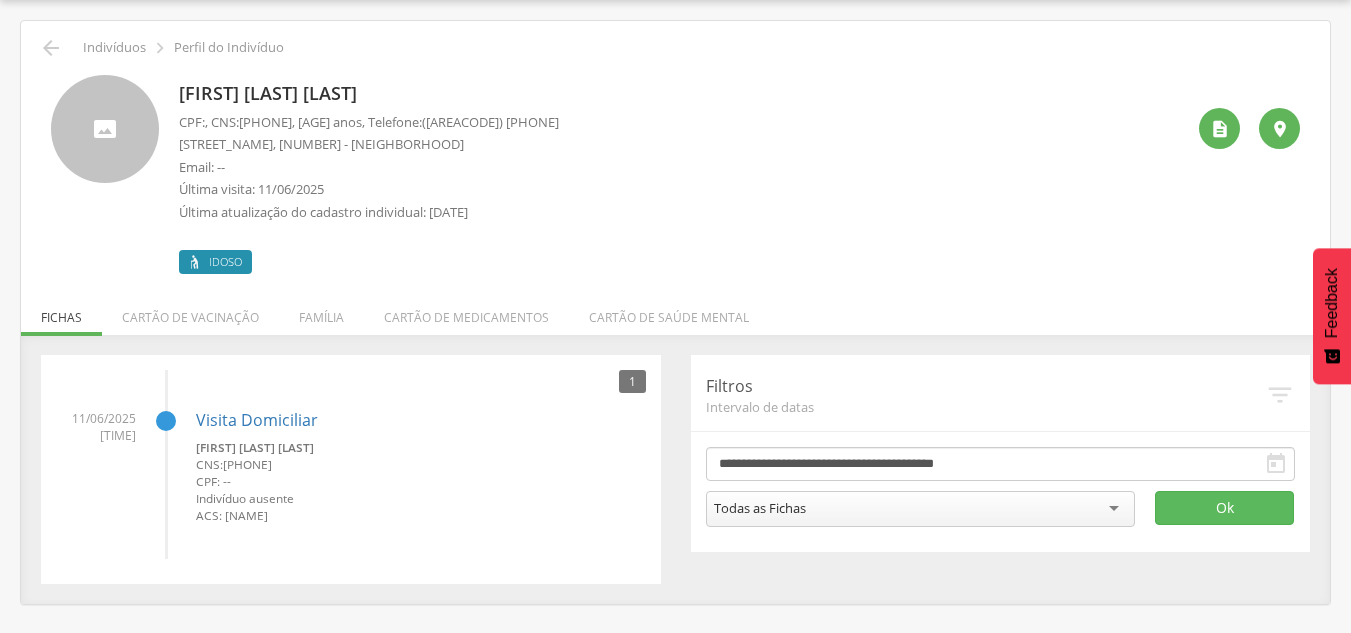 click on "Cartão de vacinação" at bounding box center (190, 312) 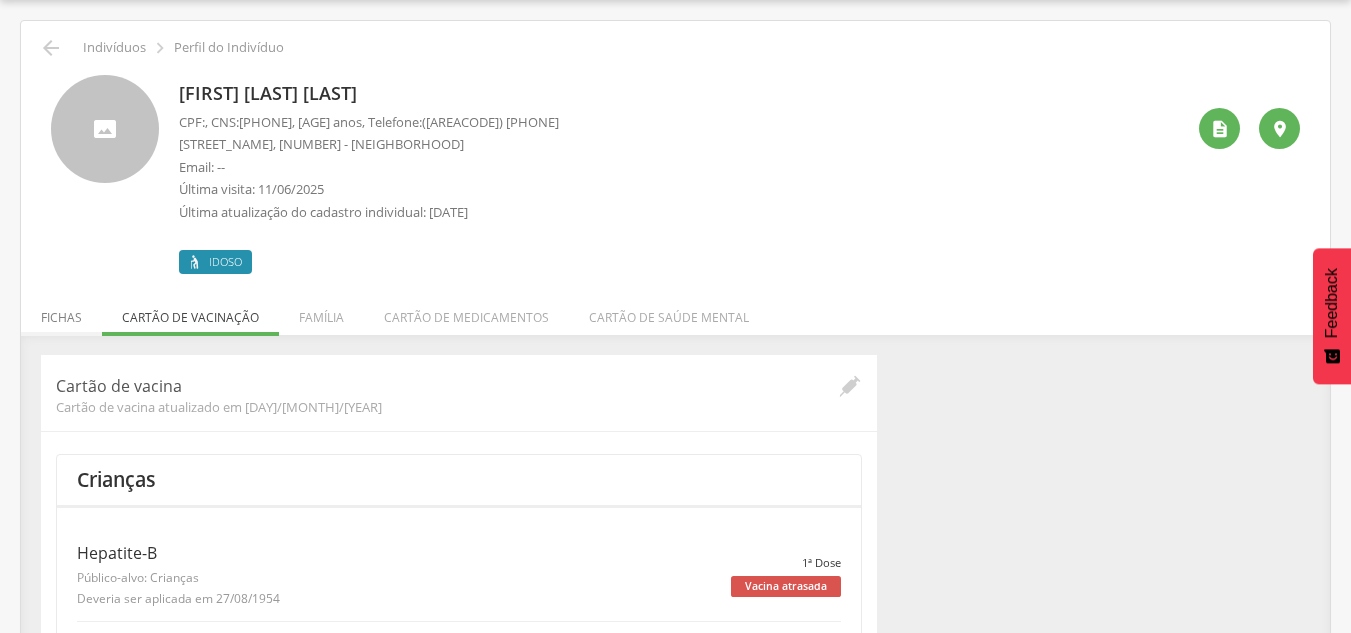 click on "Fichas" at bounding box center [61, 312] 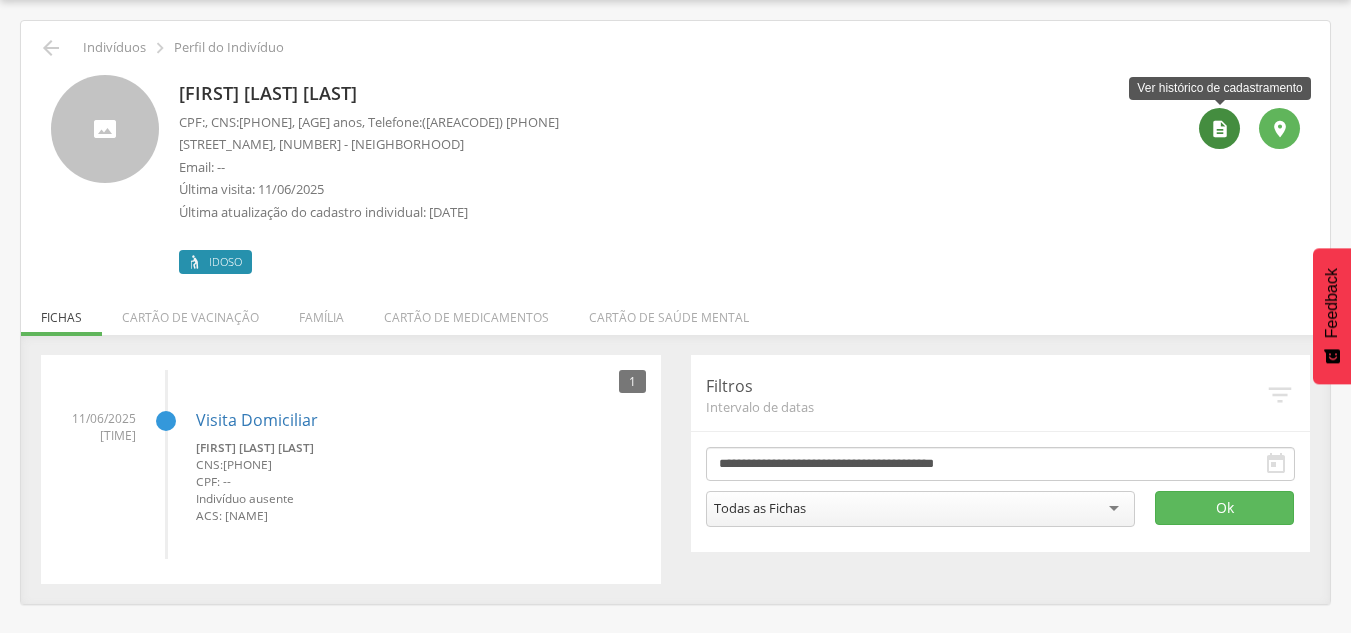 click on "" at bounding box center (1220, 129) 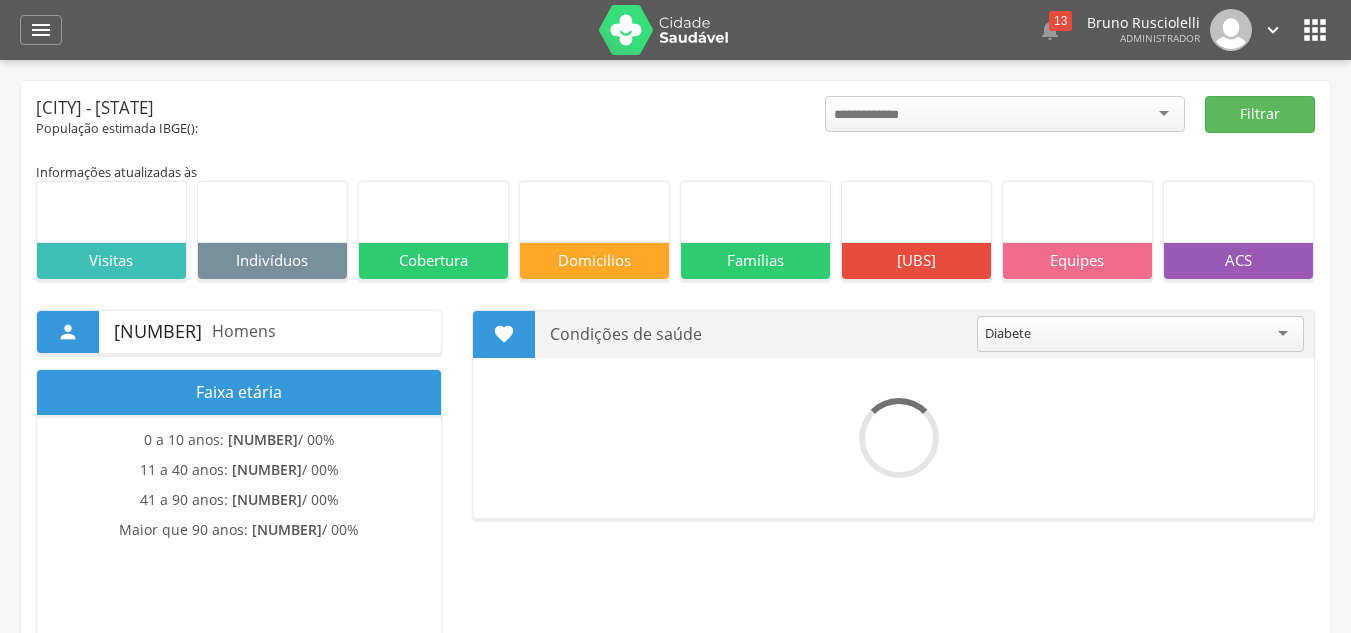 scroll, scrollTop: 0, scrollLeft: 0, axis: both 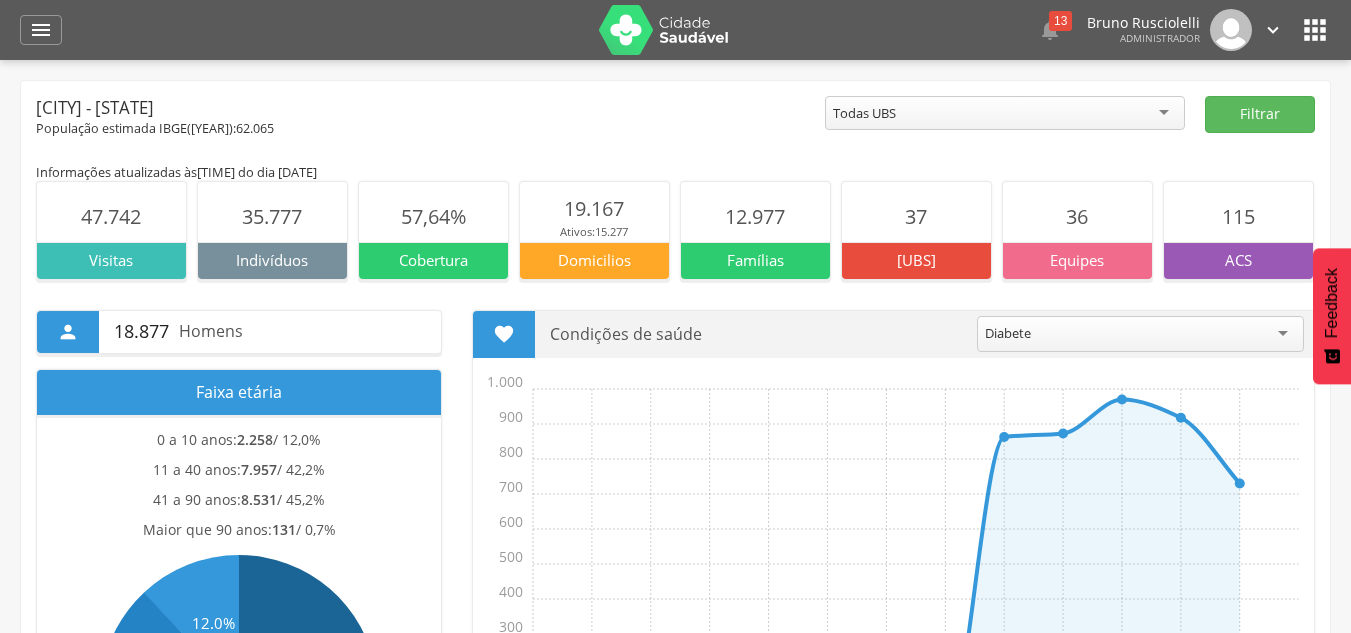 click on "" at bounding box center [1315, 30] 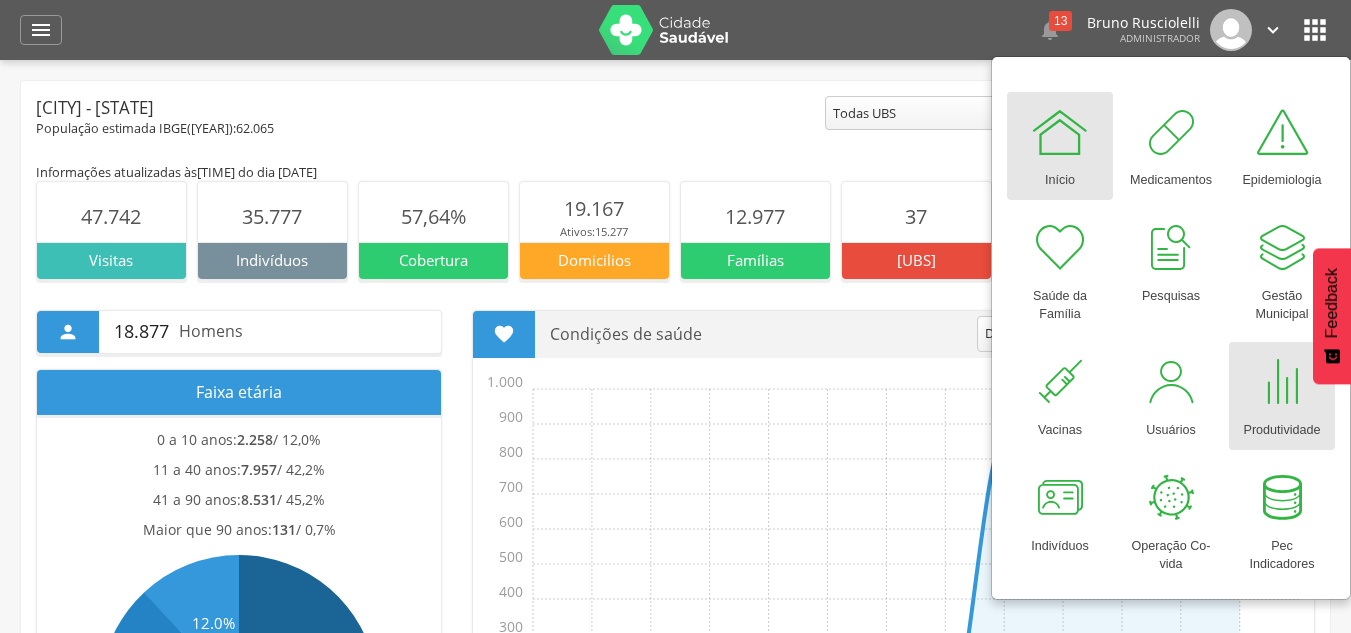 click on "[PRODUCTIVITY]" at bounding box center (1281, 426) 